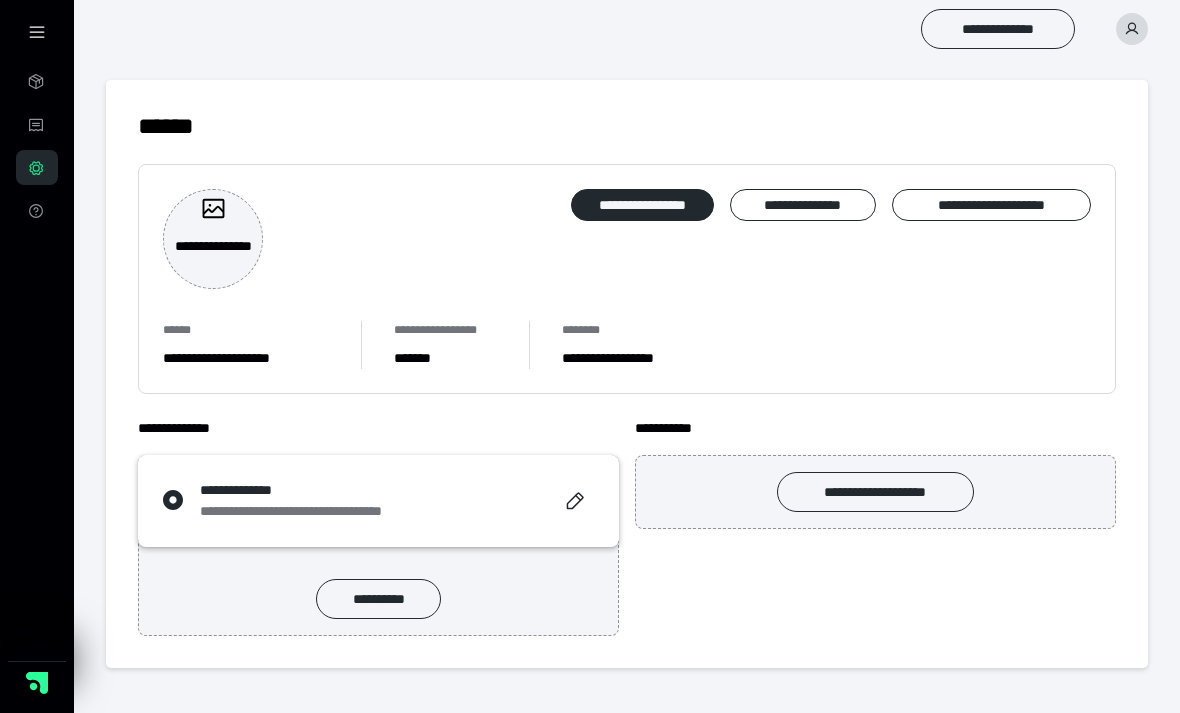 scroll, scrollTop: 0, scrollLeft: 0, axis: both 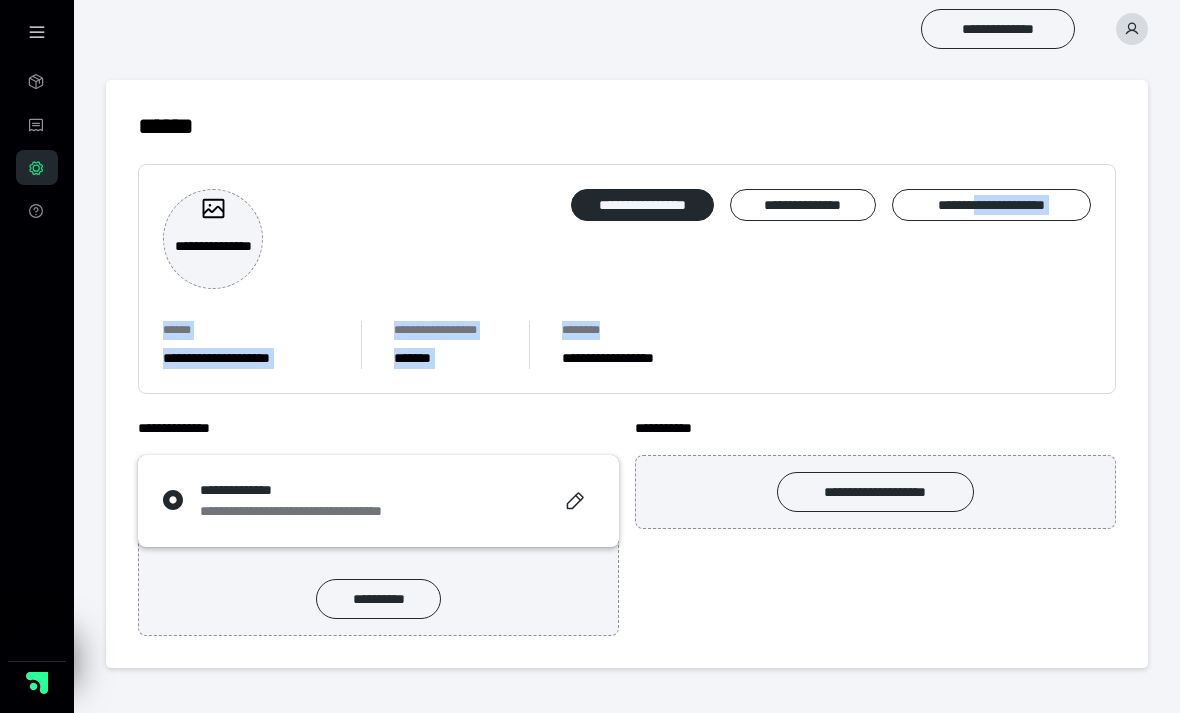 click on "**********" at bounding box center [627, 279] 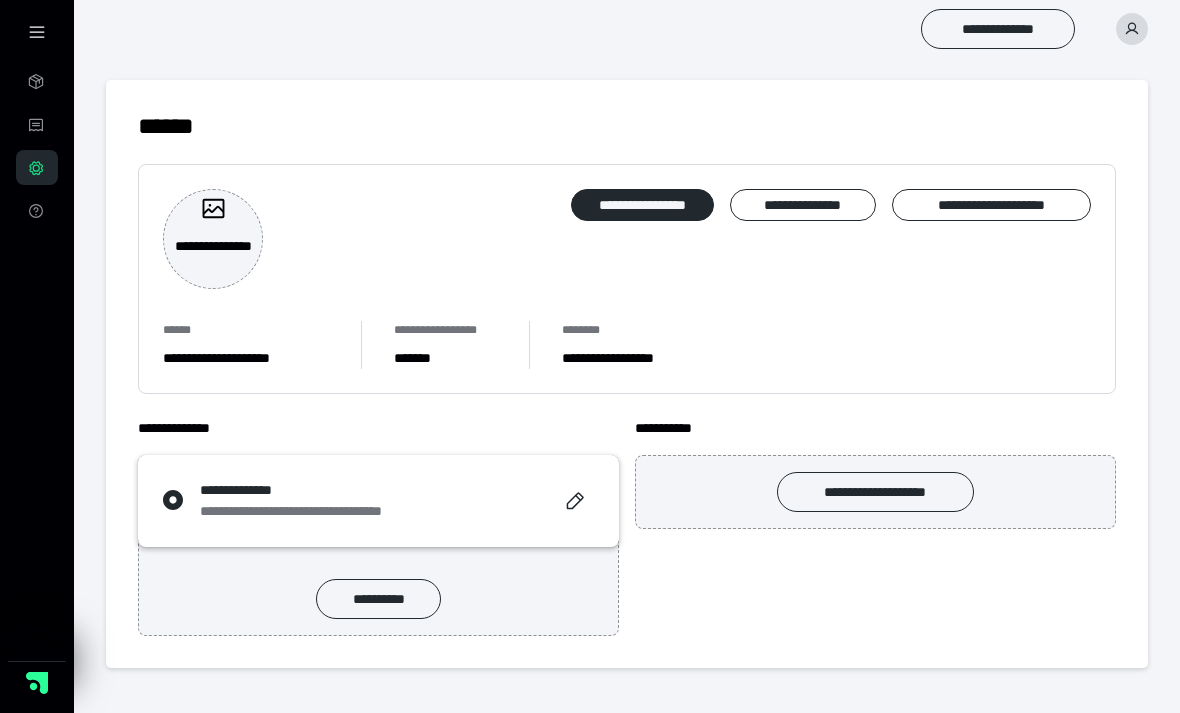 click on "**********" at bounding box center [991, 205] 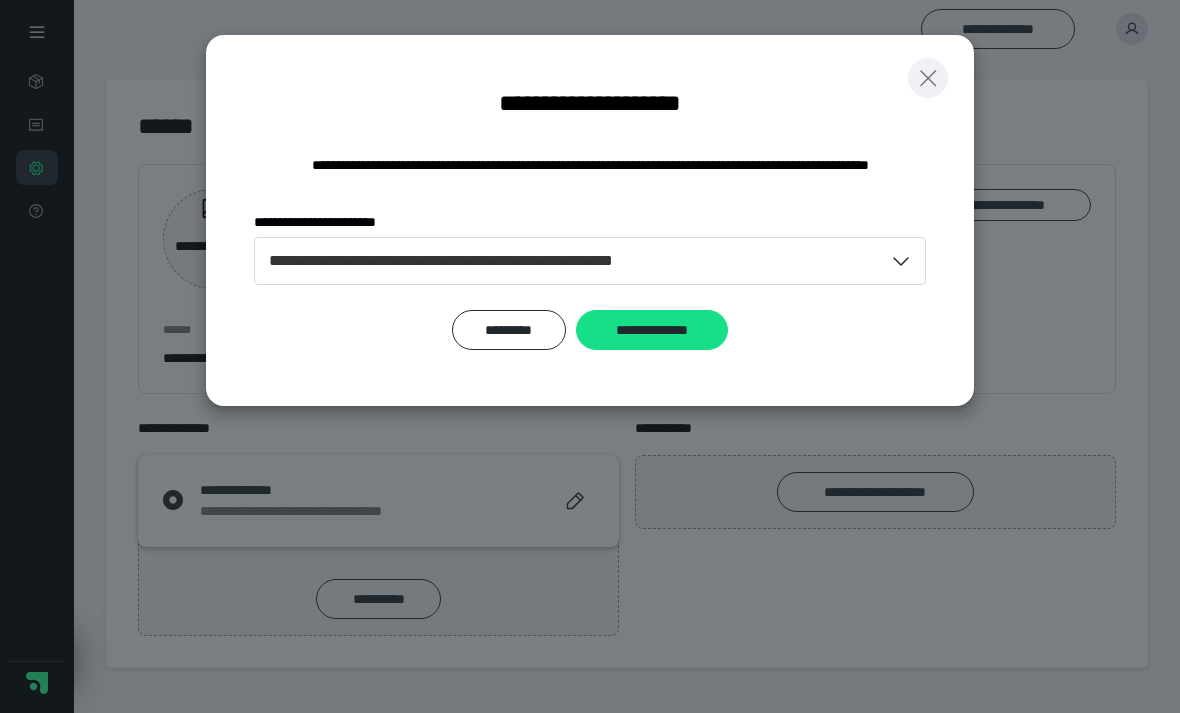 click at bounding box center (928, 78) 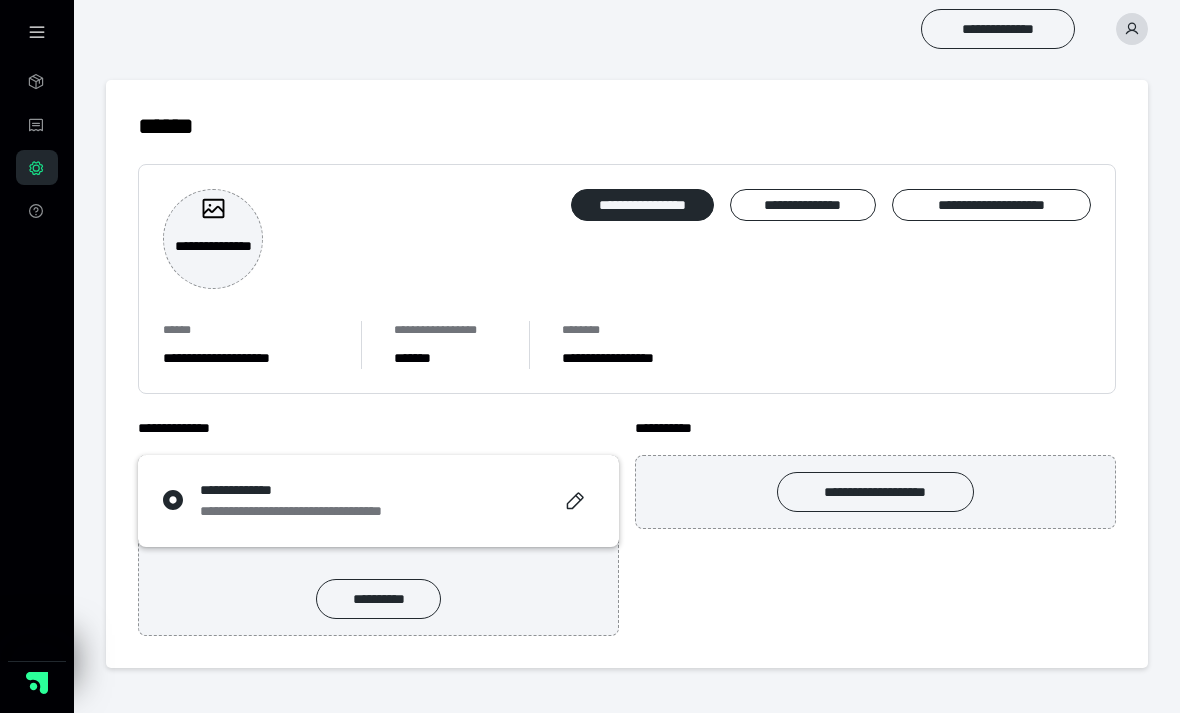click on "**********" at bounding box center [875, 492] 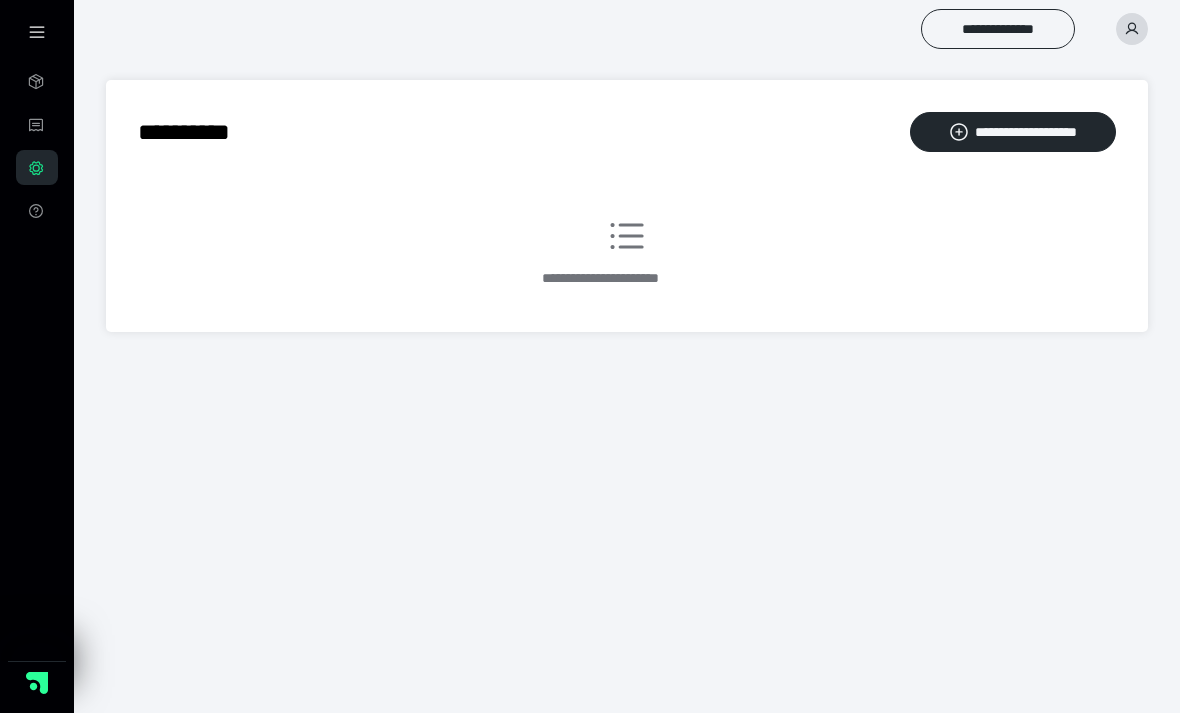 scroll, scrollTop: 0, scrollLeft: 0, axis: both 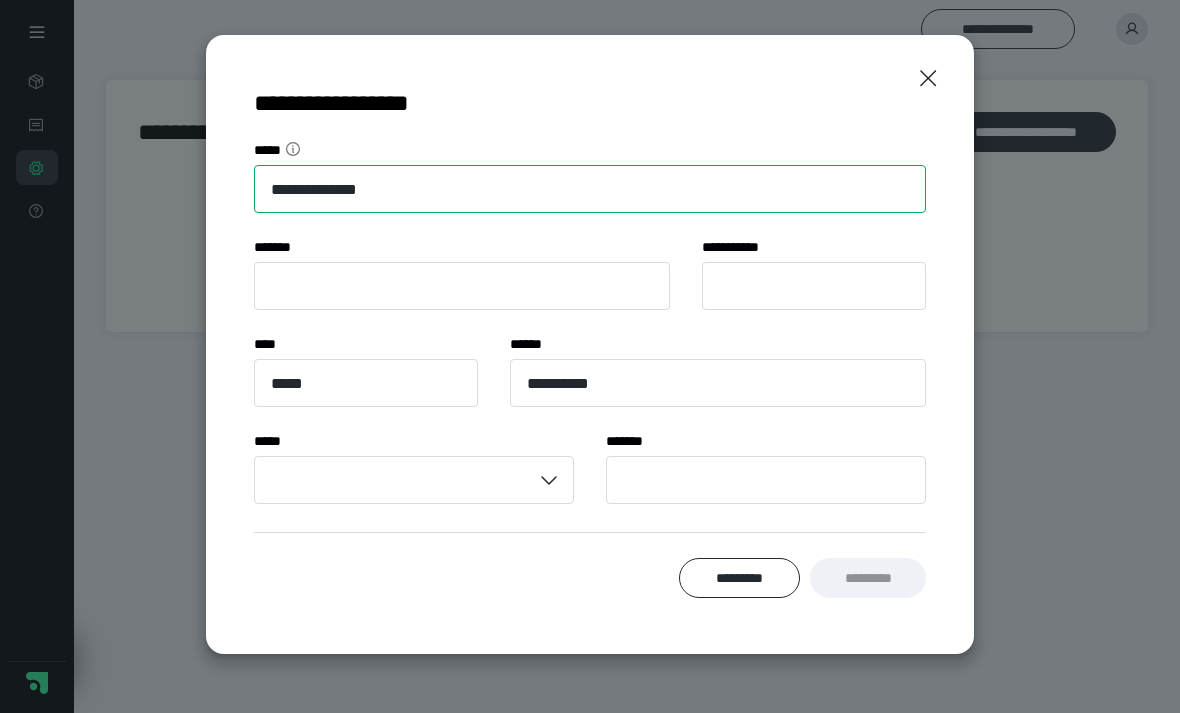 click on "**********" at bounding box center (590, 189) 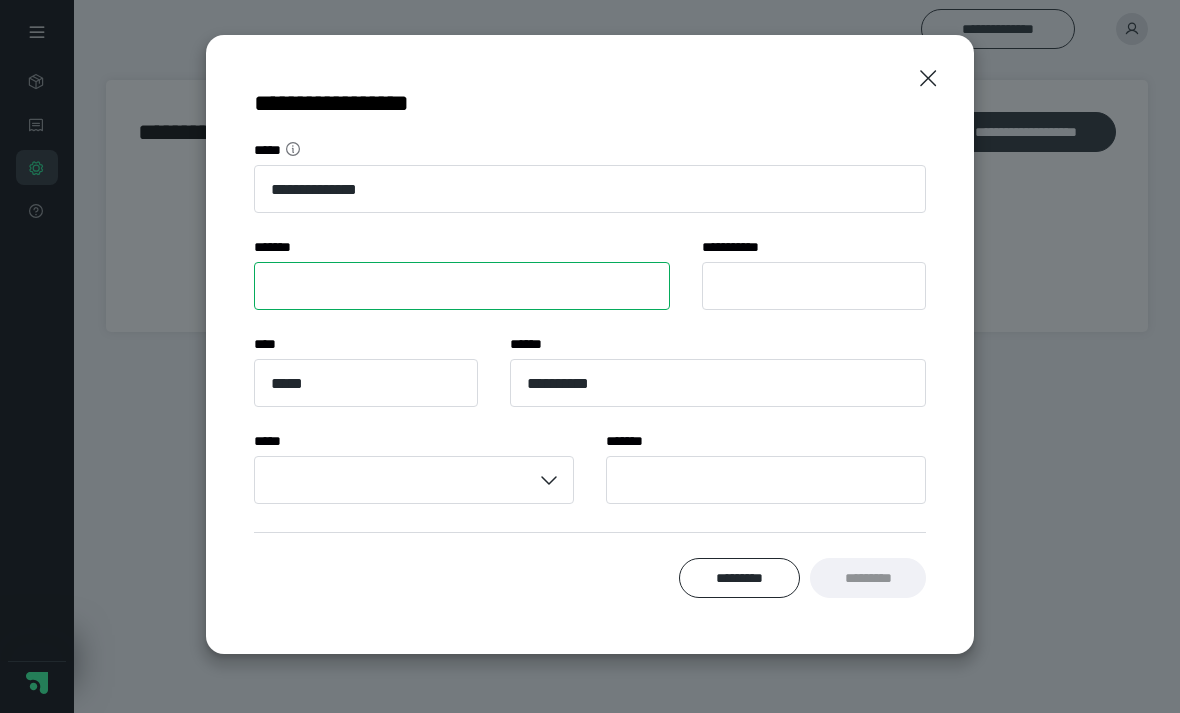 click on "****** *" at bounding box center [462, 286] 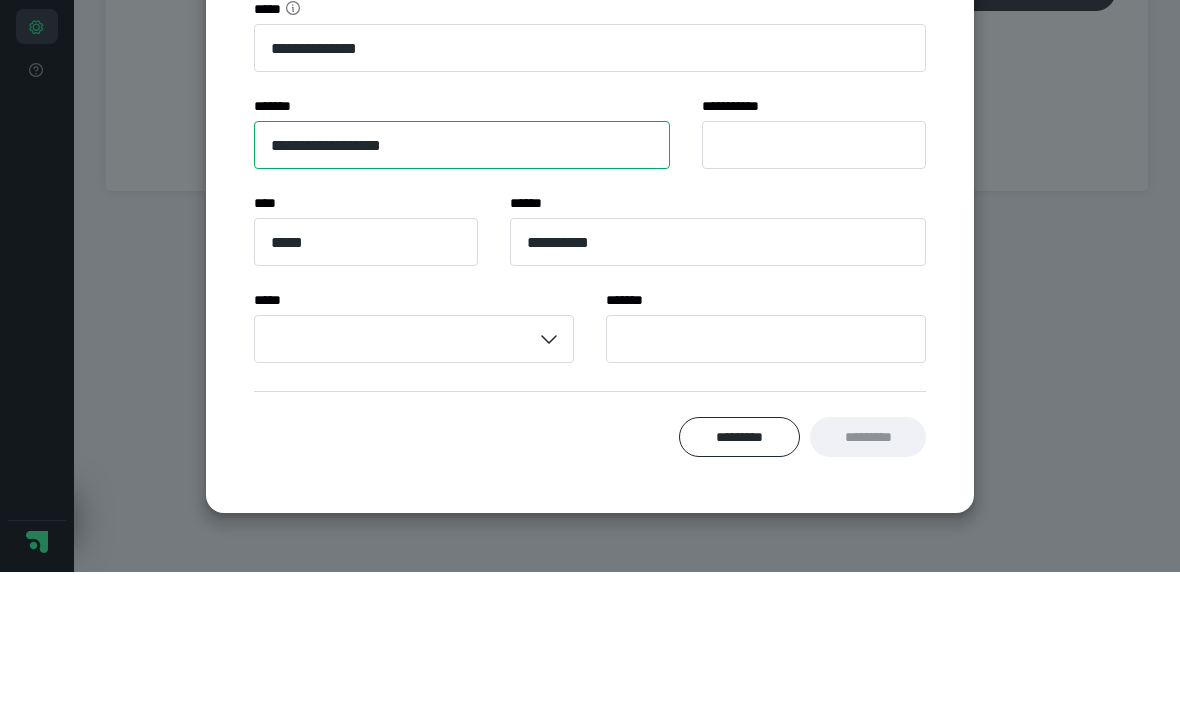 click on "**********" at bounding box center [462, 286] 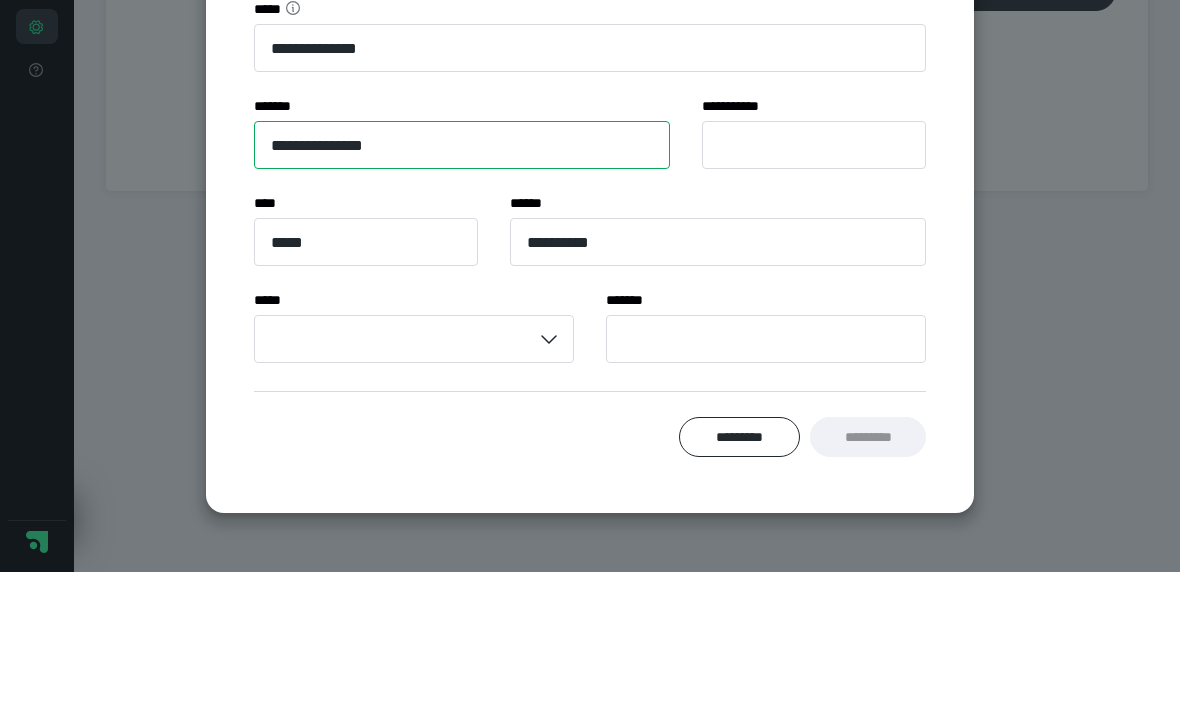 type on "**********" 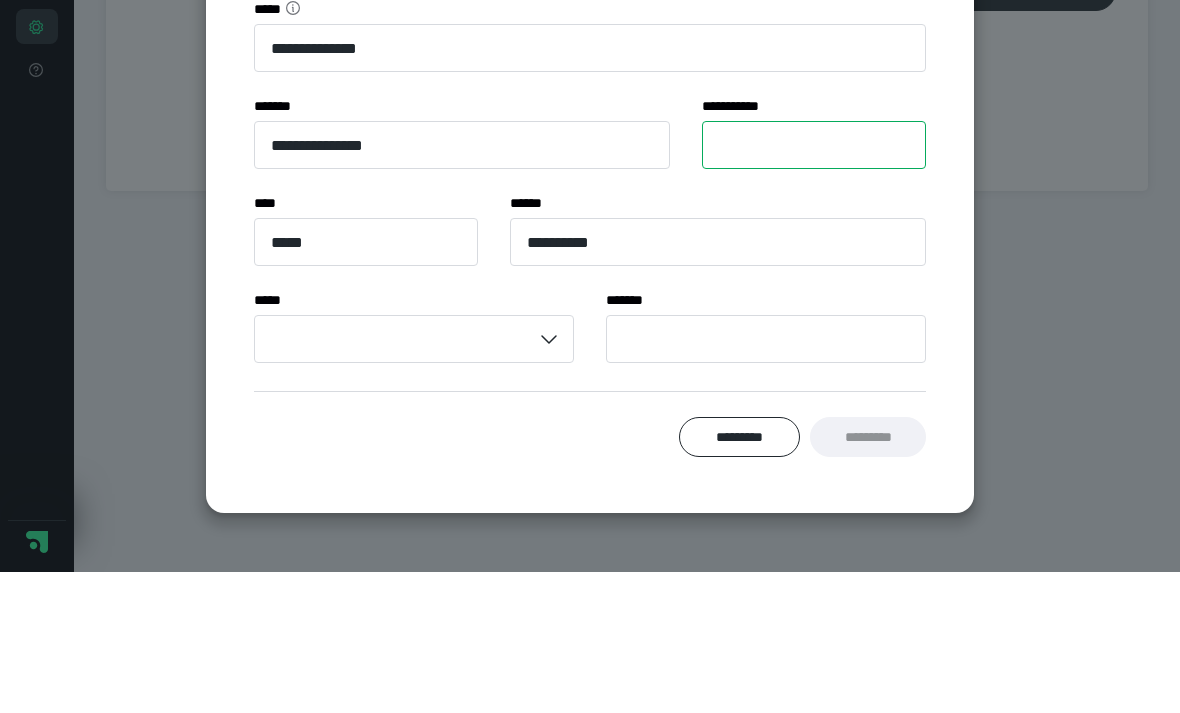 click on "**********" at bounding box center [814, 286] 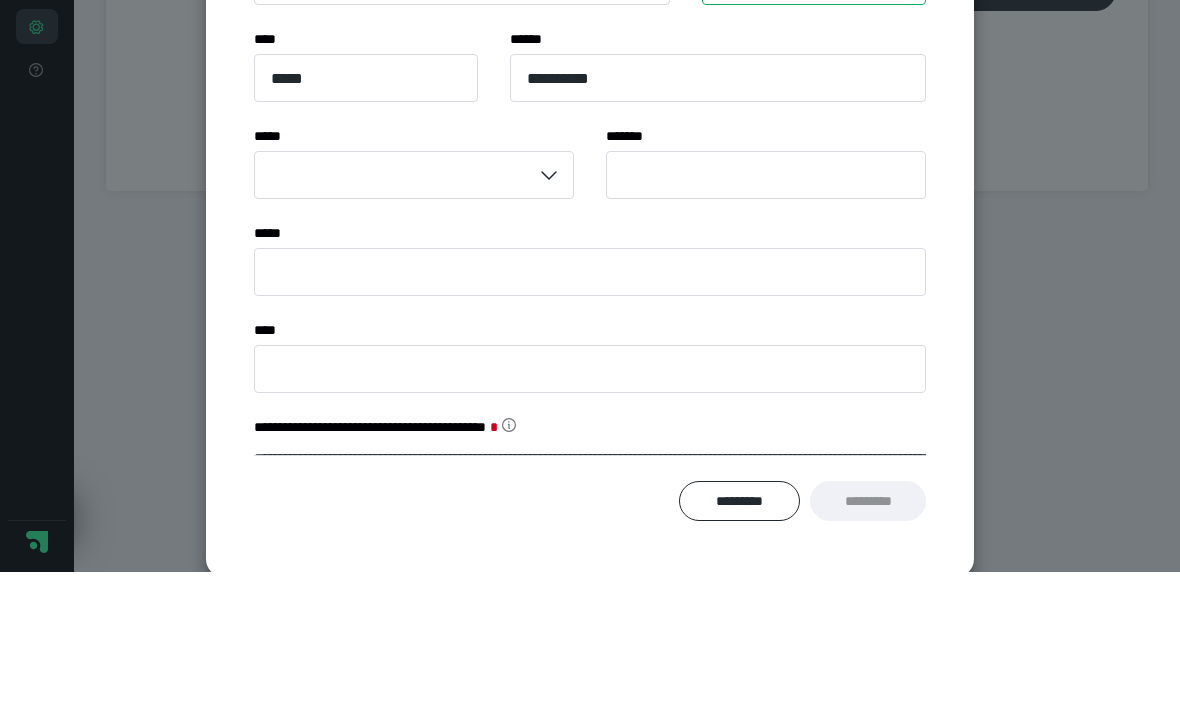 scroll, scrollTop: 173, scrollLeft: 0, axis: vertical 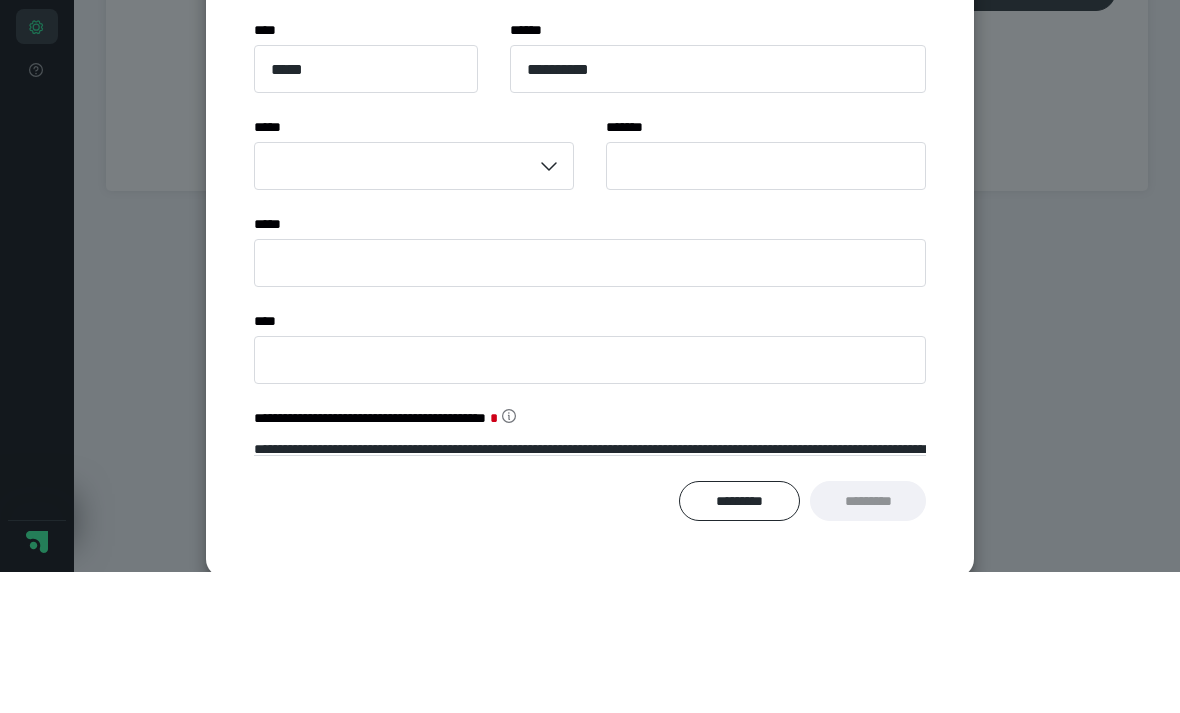 type on "***" 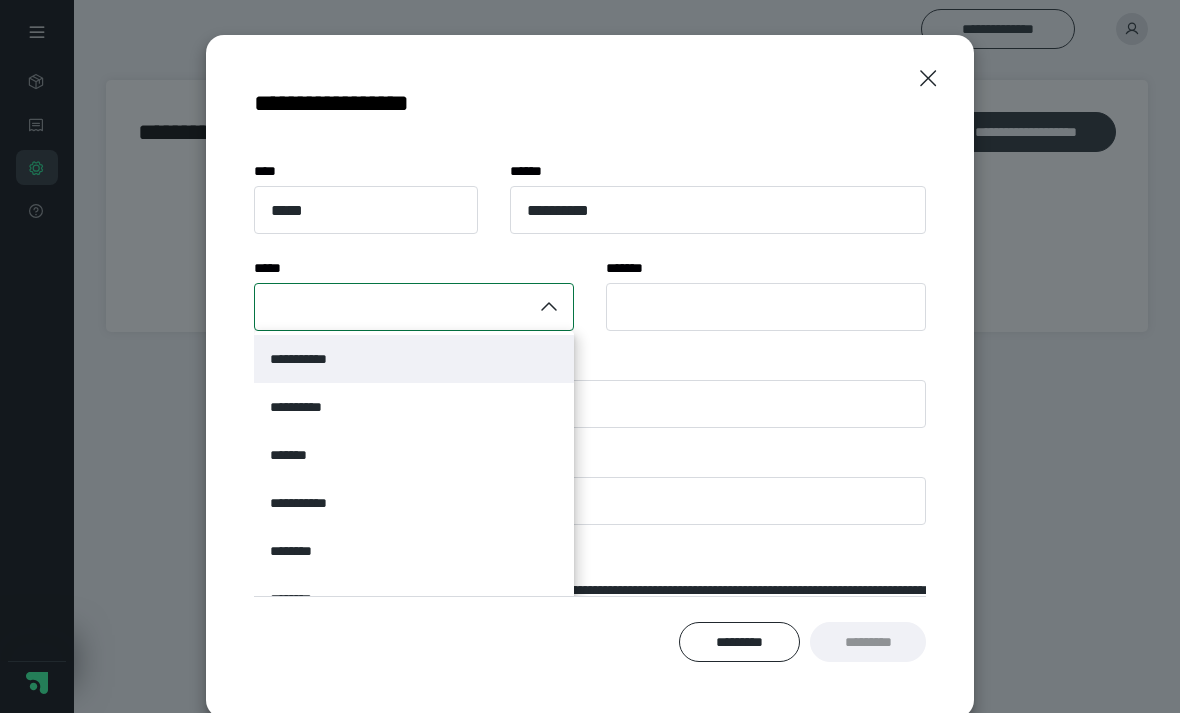 click on "**********" at bounding box center (414, 359) 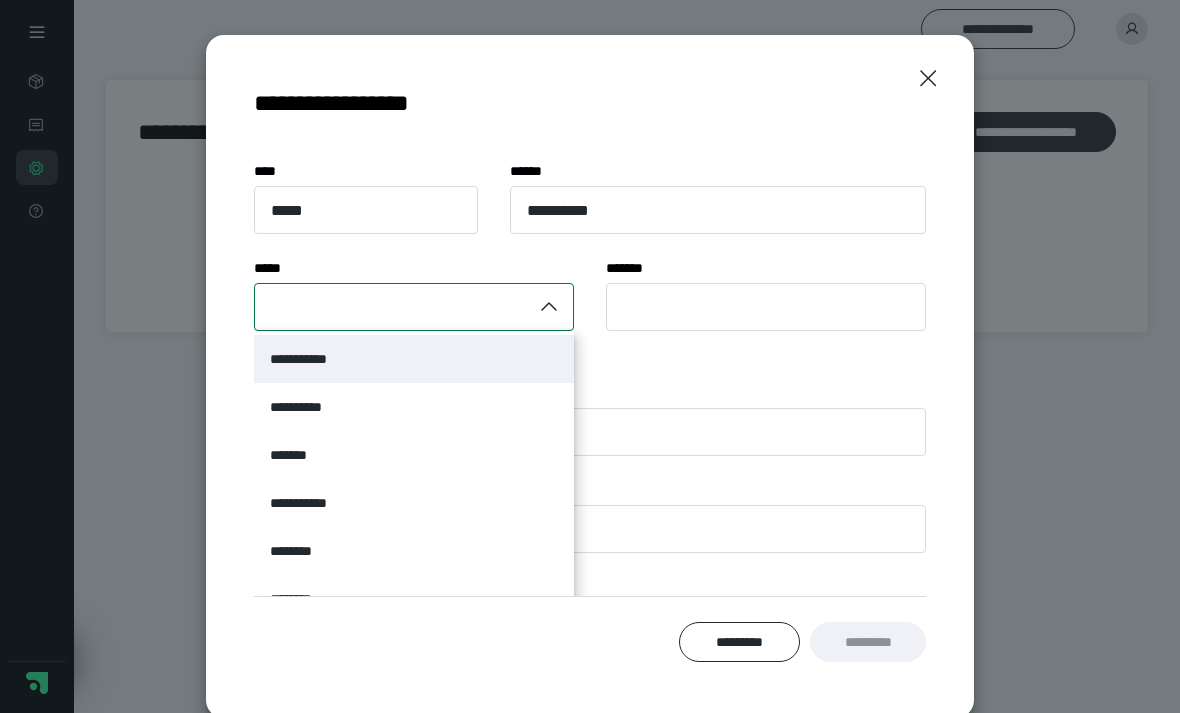 click on "**********" at bounding box center (311, 359) 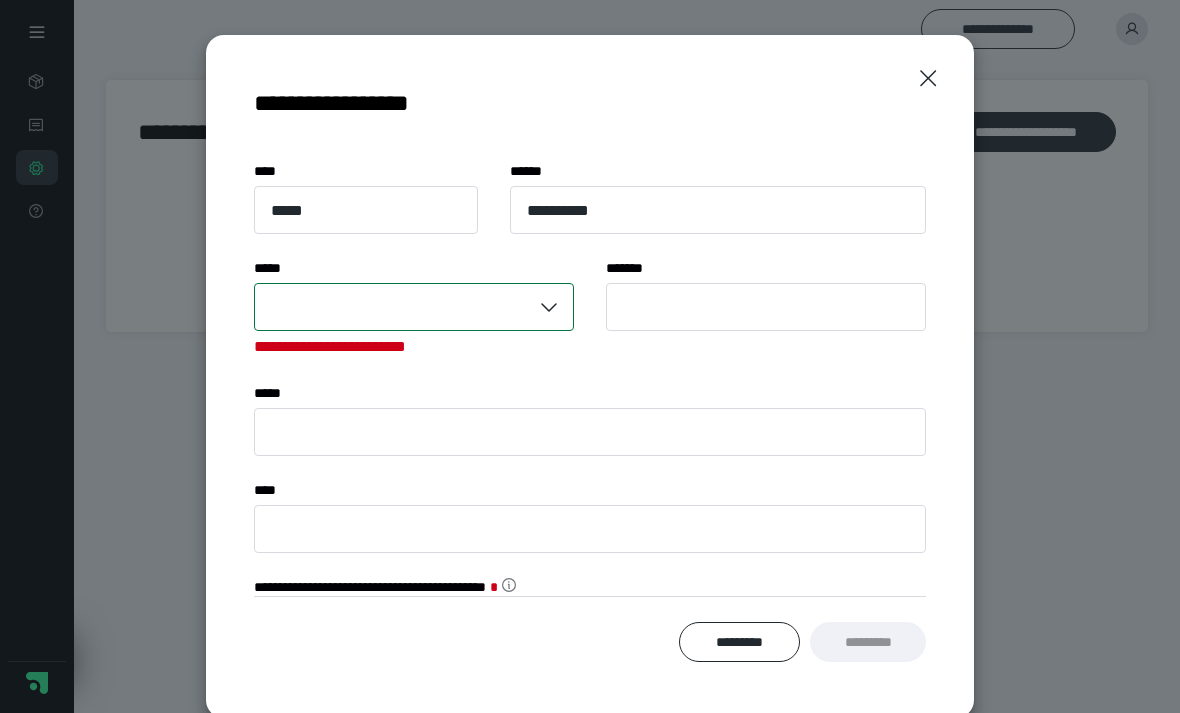 click on "**********" at bounding box center (590, 368) 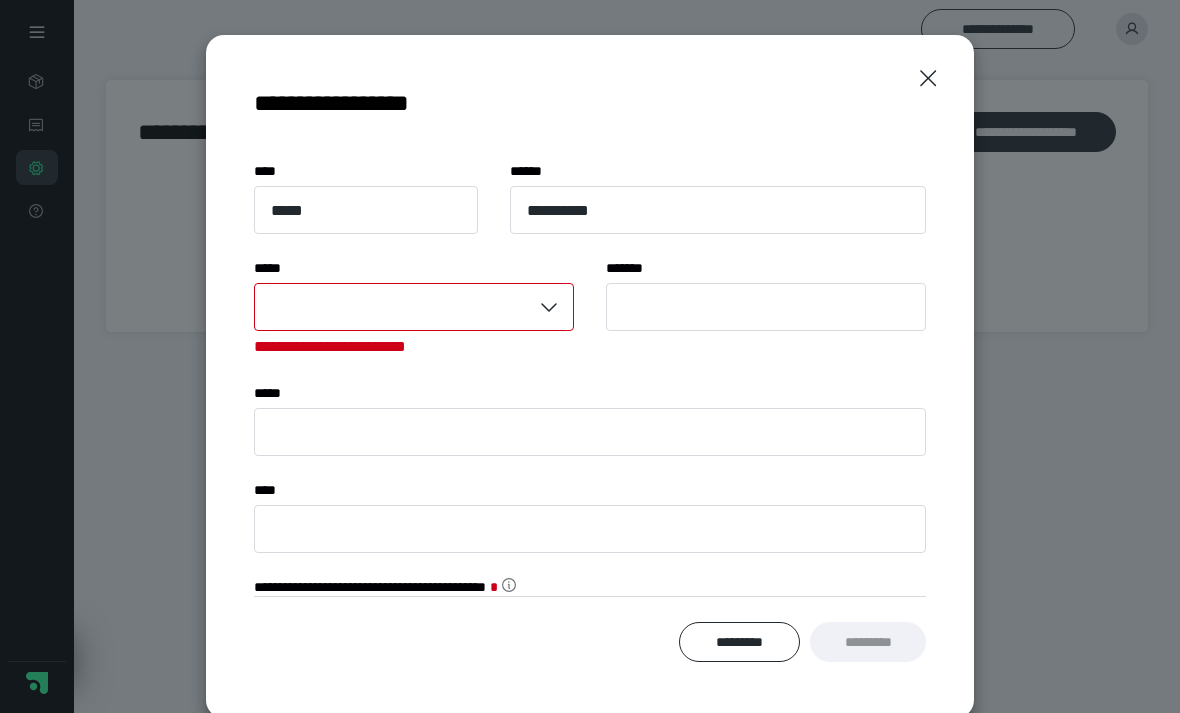 click on "**** *" at bounding box center [184, 307] 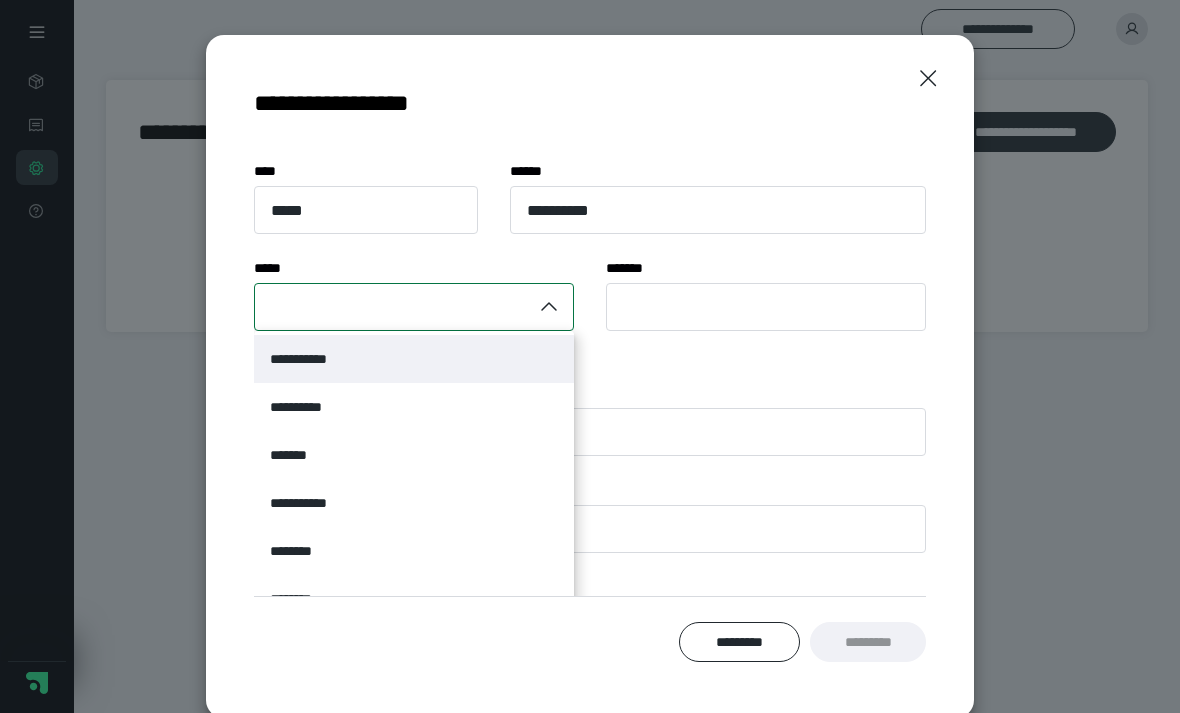 click on "*******" at bounding box center (297, 455) 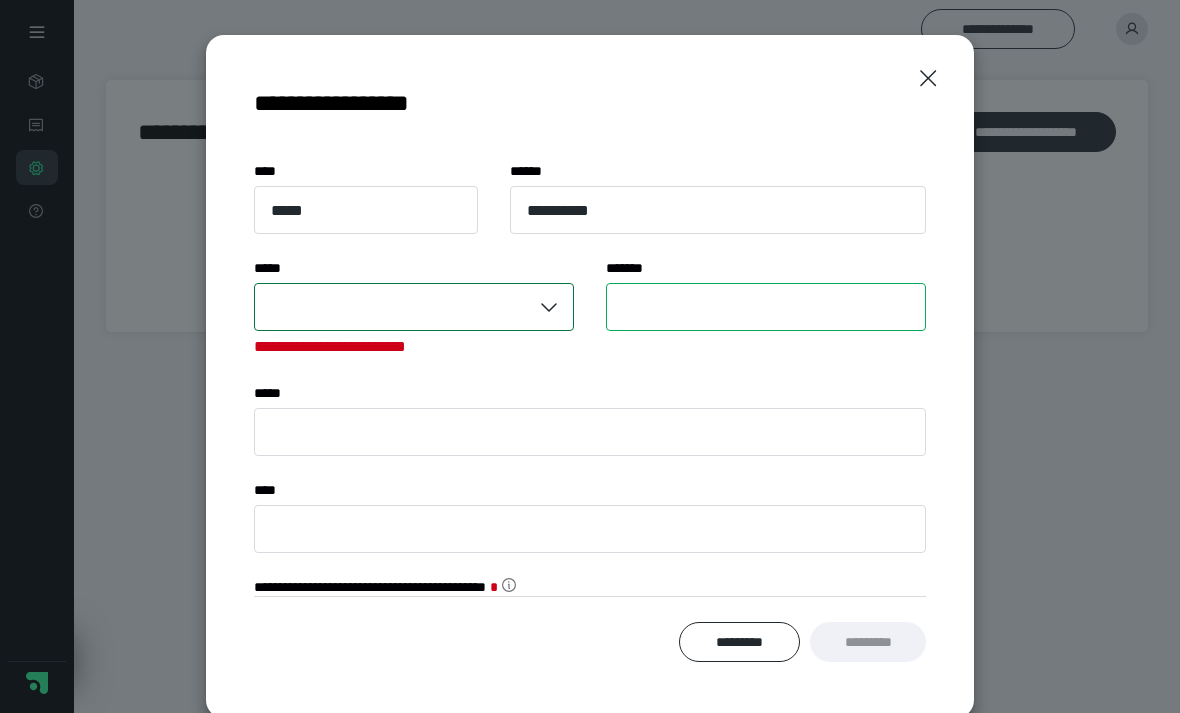 click on "****** *" at bounding box center [766, 307] 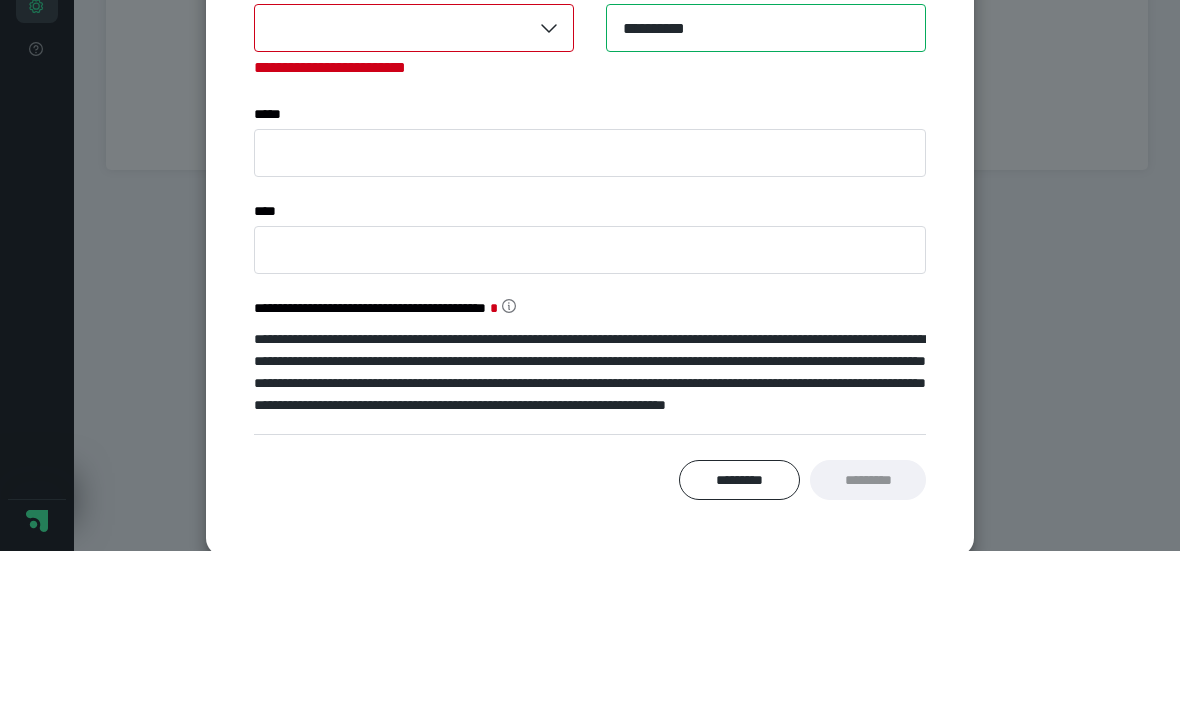 scroll, scrollTop: 287, scrollLeft: 0, axis: vertical 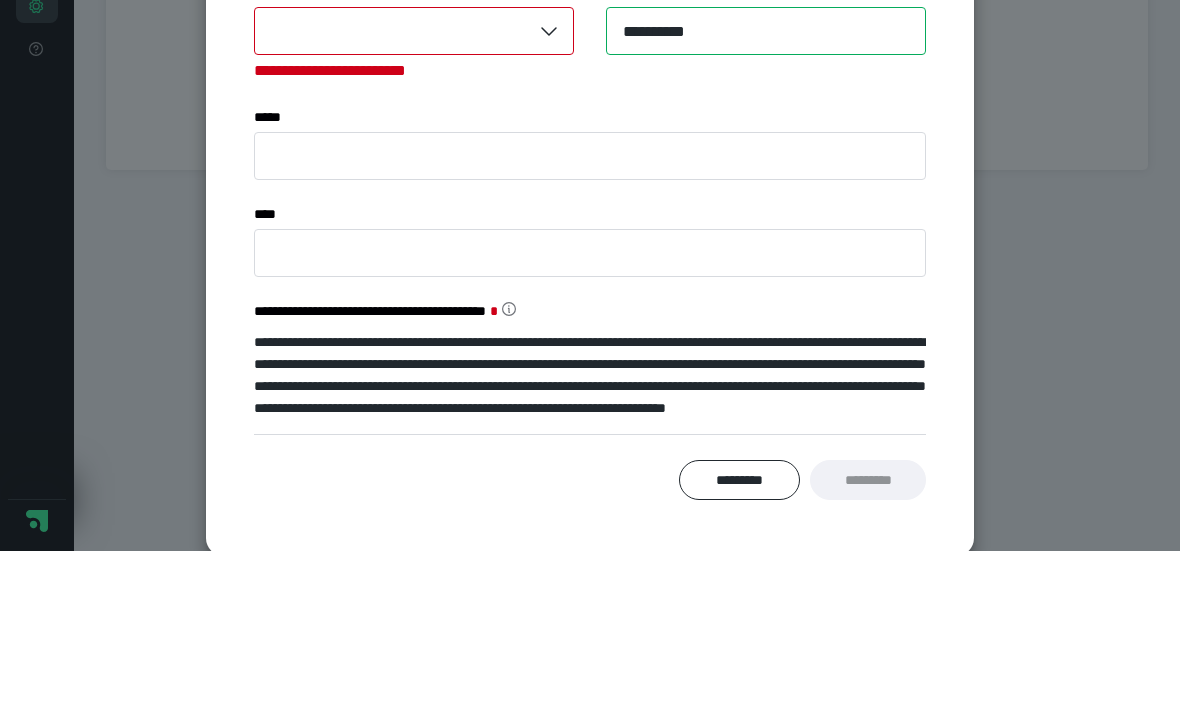type on "*********" 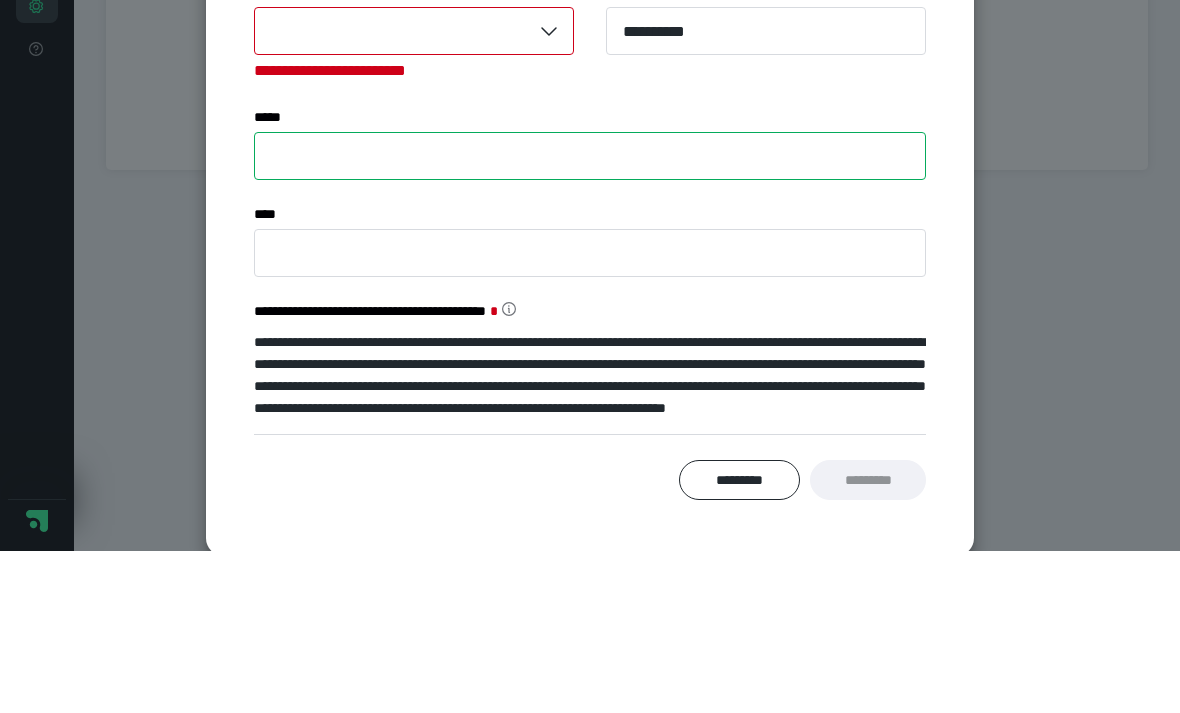 click on "**** *" at bounding box center (590, 318) 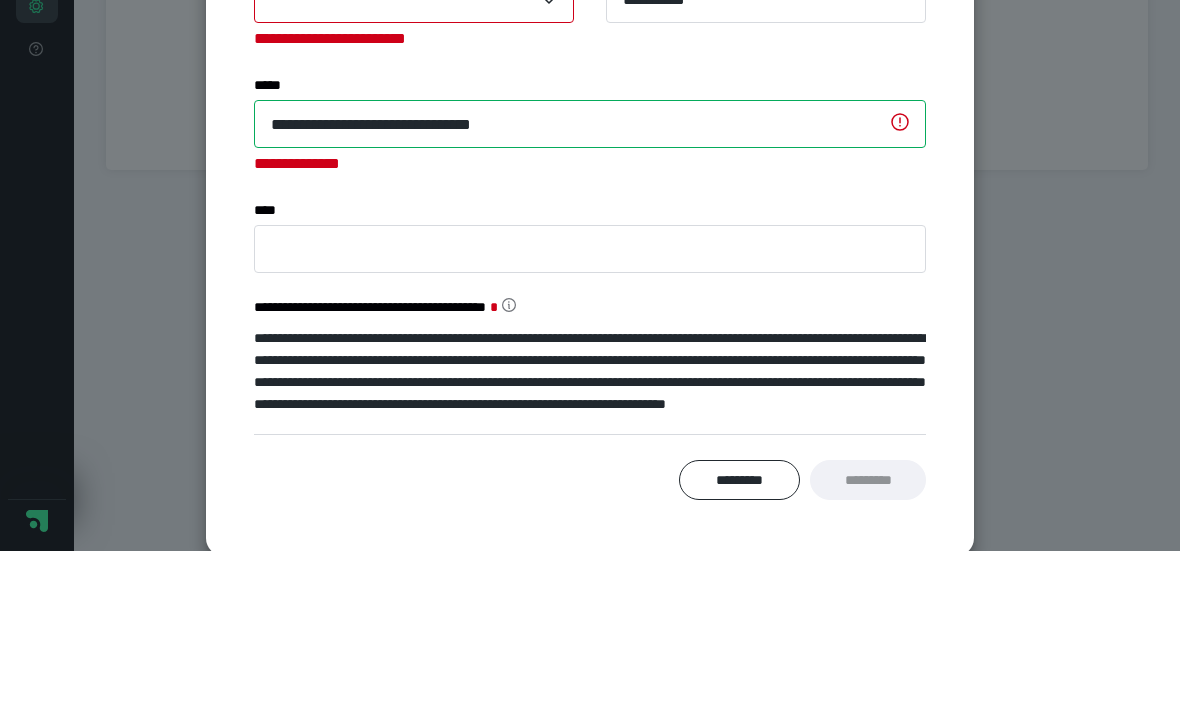 scroll, scrollTop: 324, scrollLeft: 0, axis: vertical 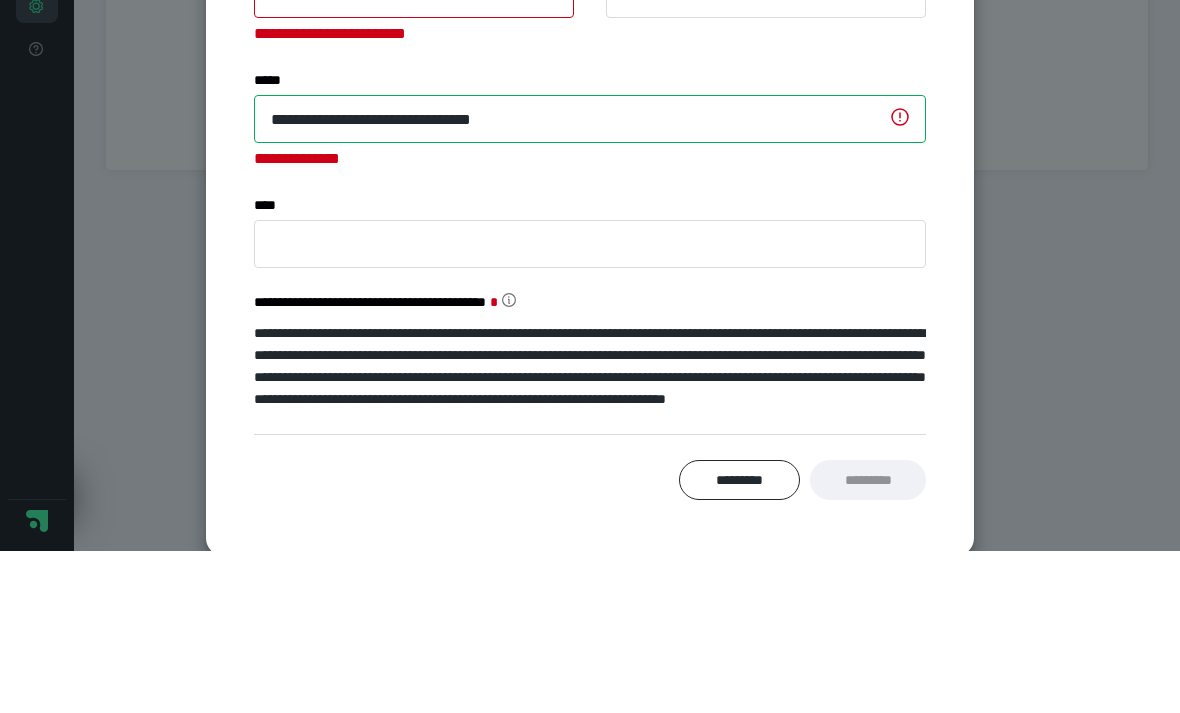 click on "**********" at bounding box center [590, 281] 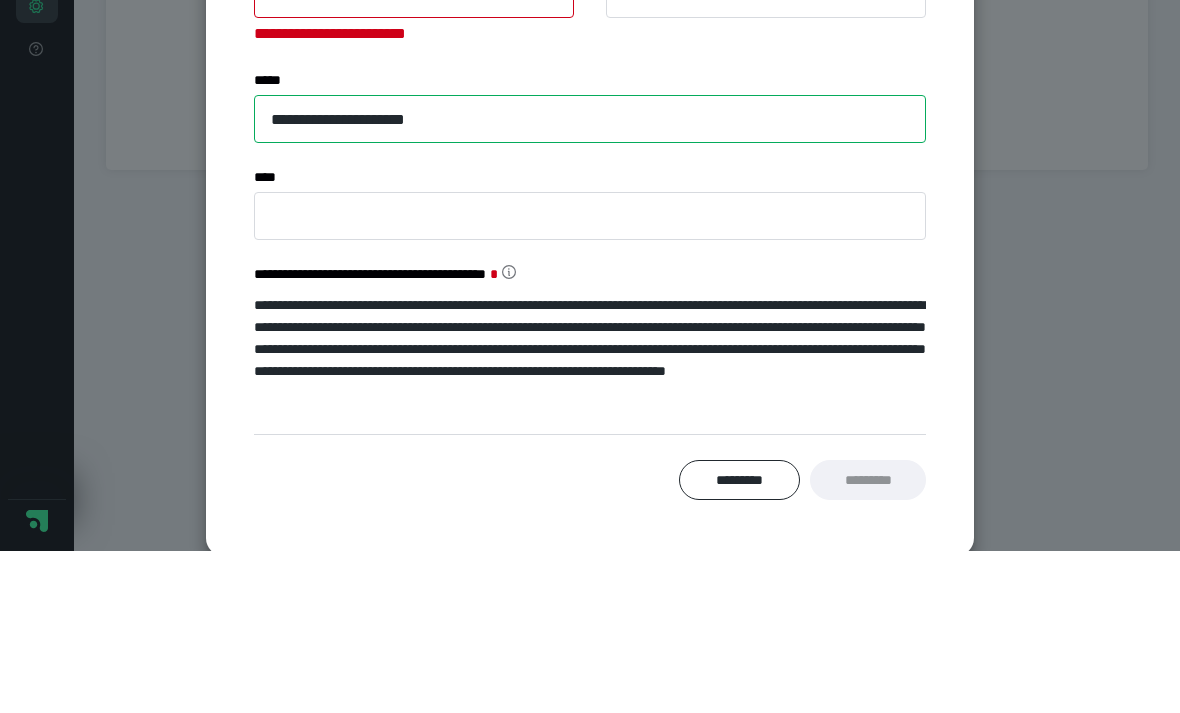 type on "**********" 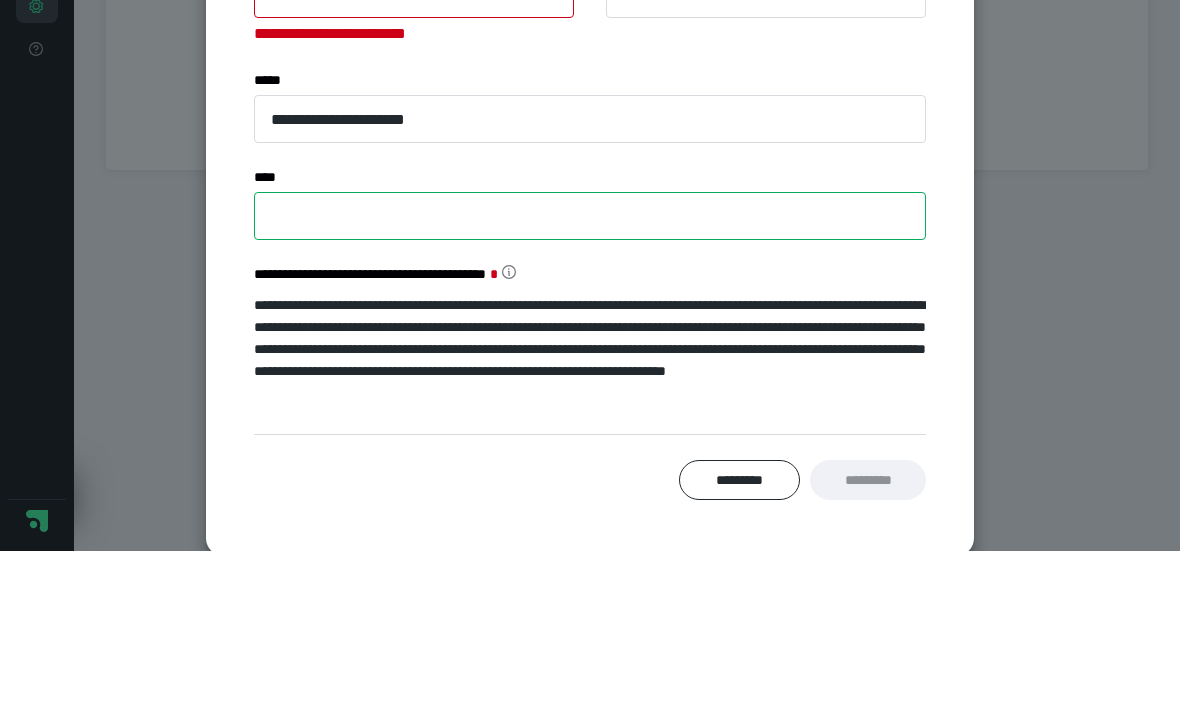 click on "*** *" at bounding box center [590, 378] 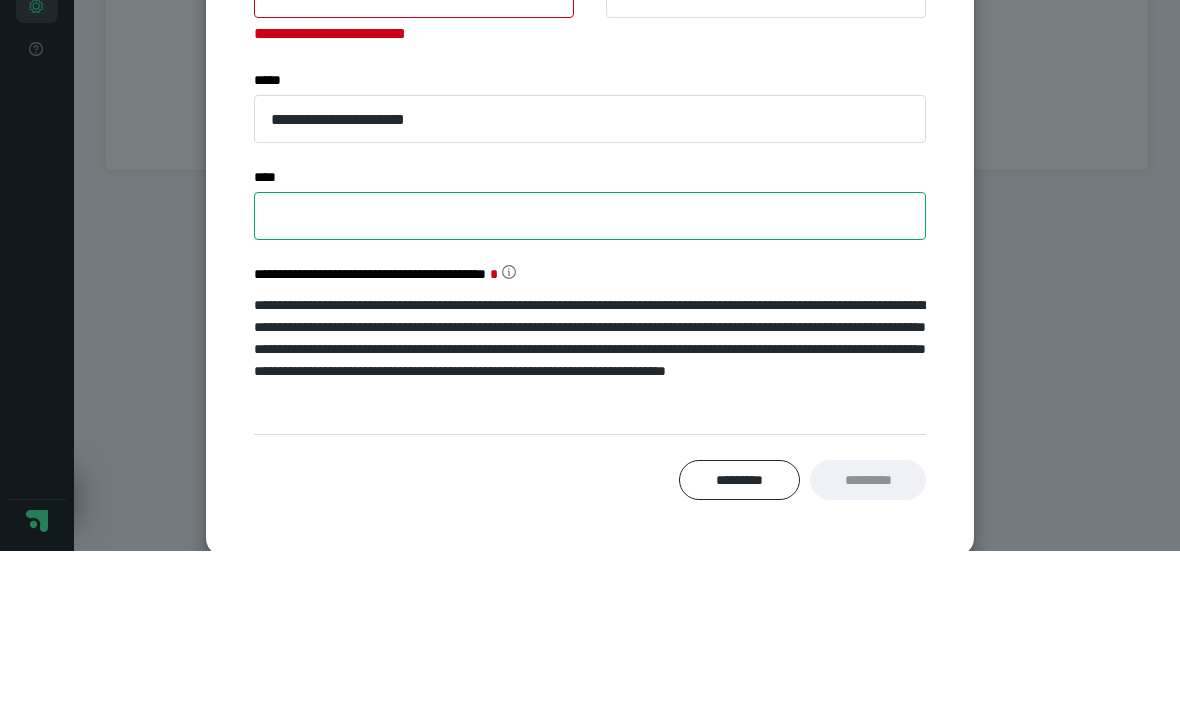 paste on "**********" 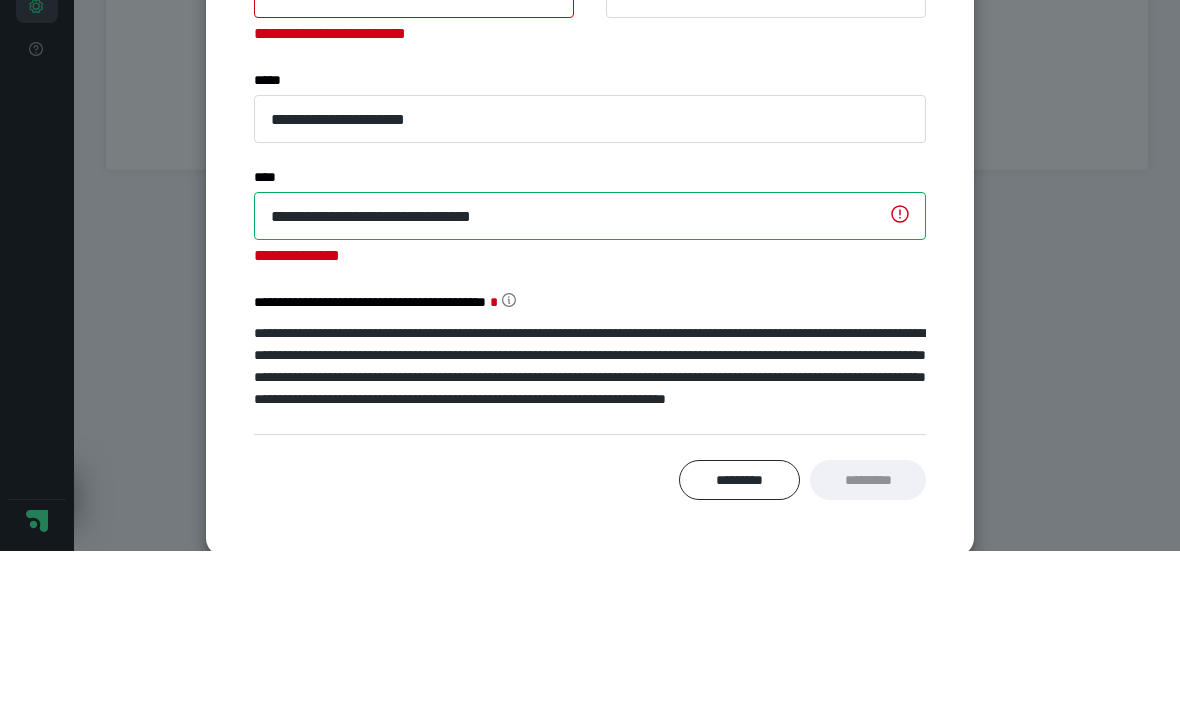 click on "**********" at bounding box center (590, 378) 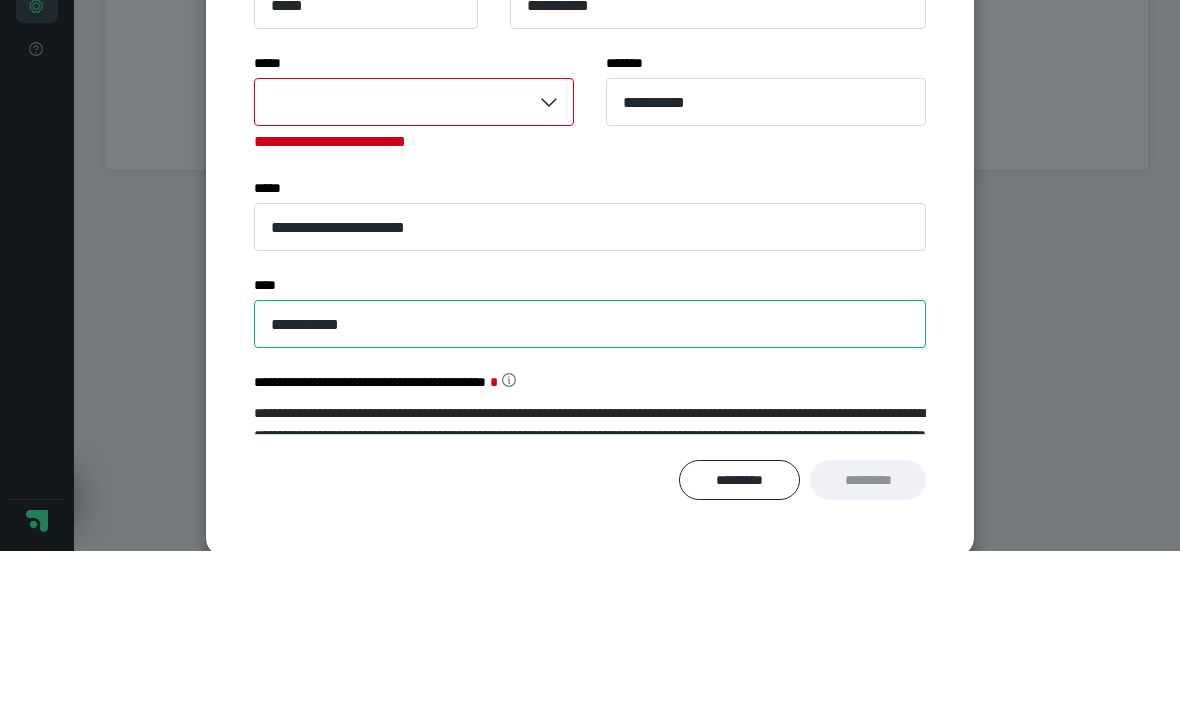 scroll, scrollTop: 215, scrollLeft: 0, axis: vertical 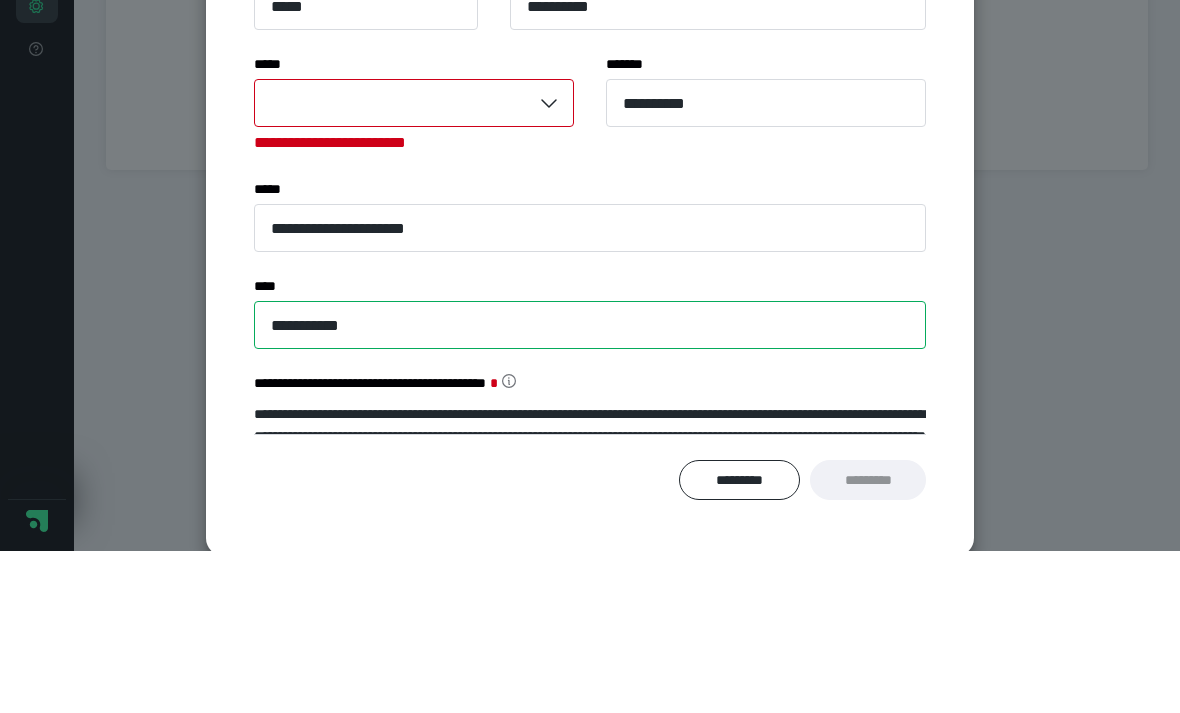 type on "**********" 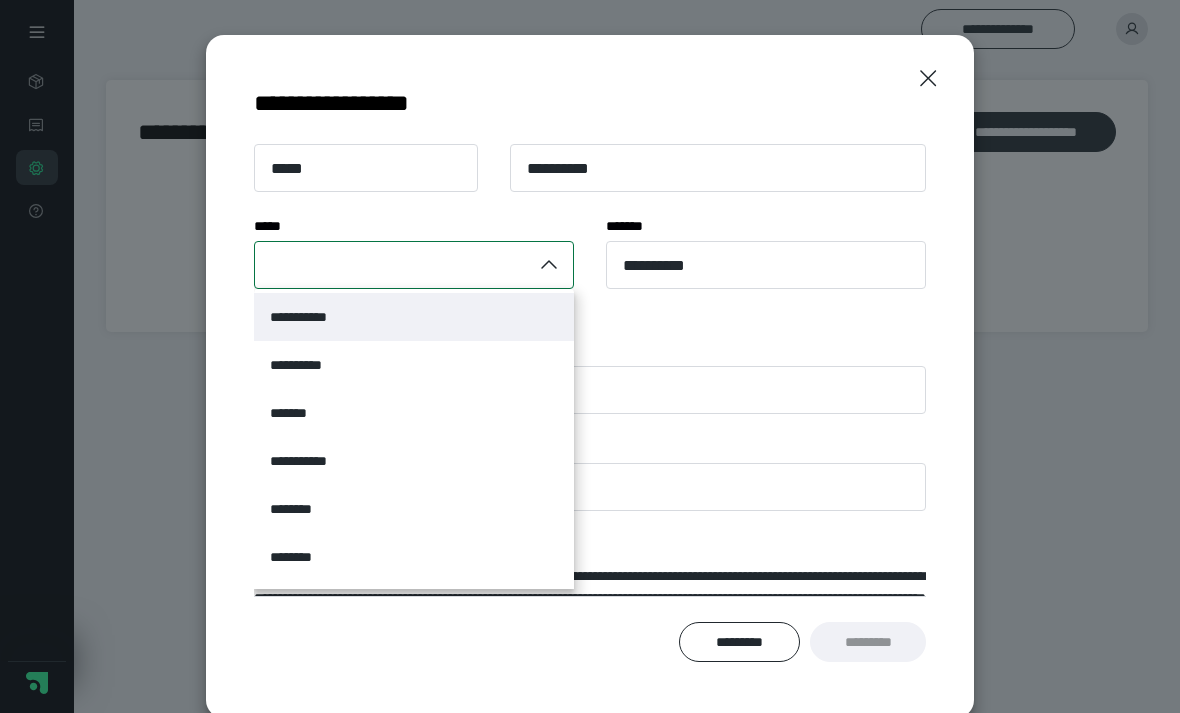click on "**********" at bounding box center [414, 317] 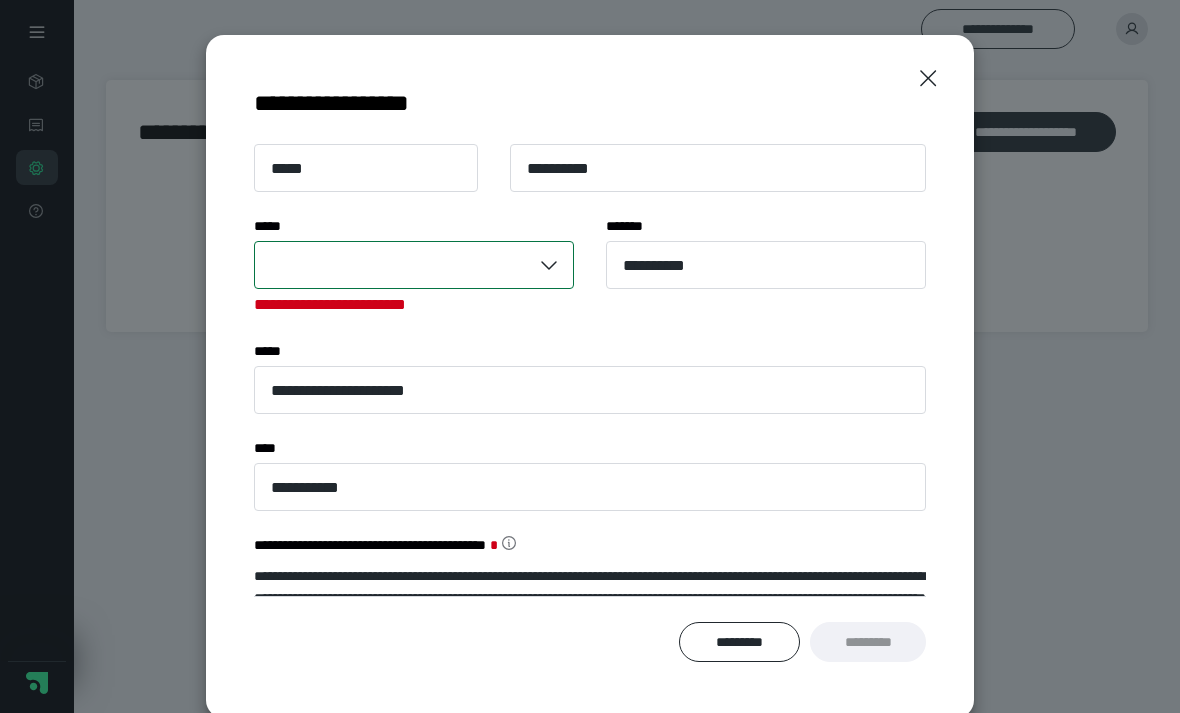 click on "**********" at bounding box center (590, 368) 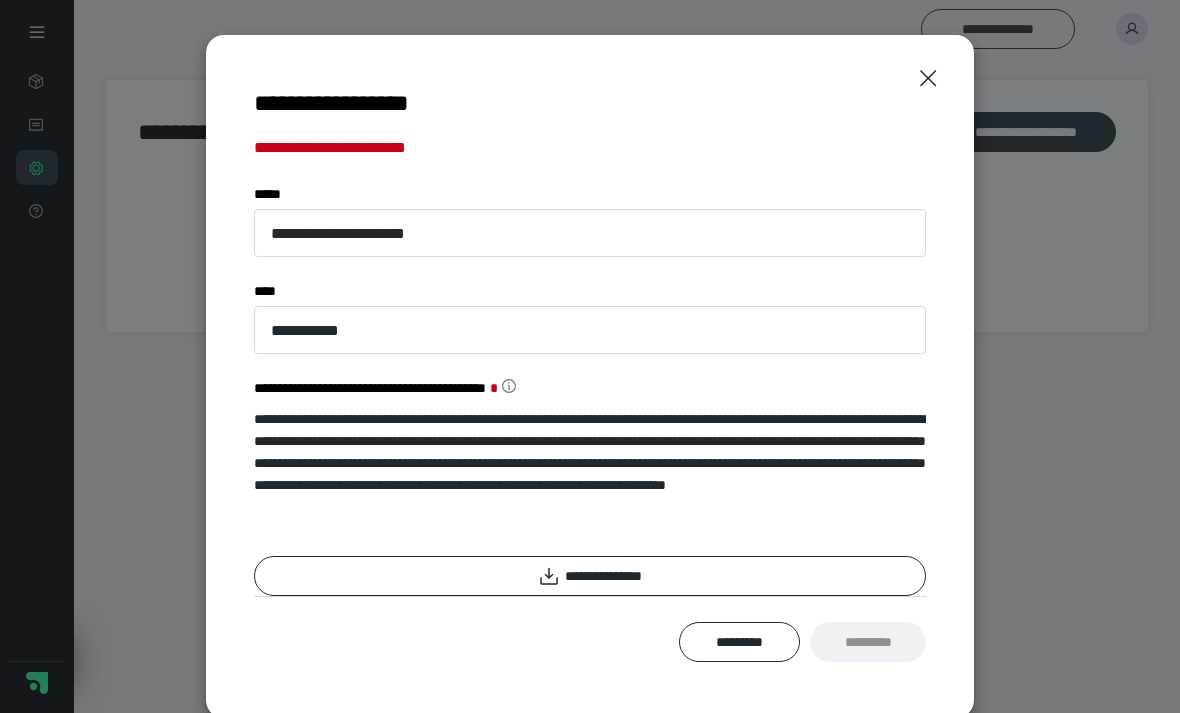 scroll, scrollTop: 372, scrollLeft: 0, axis: vertical 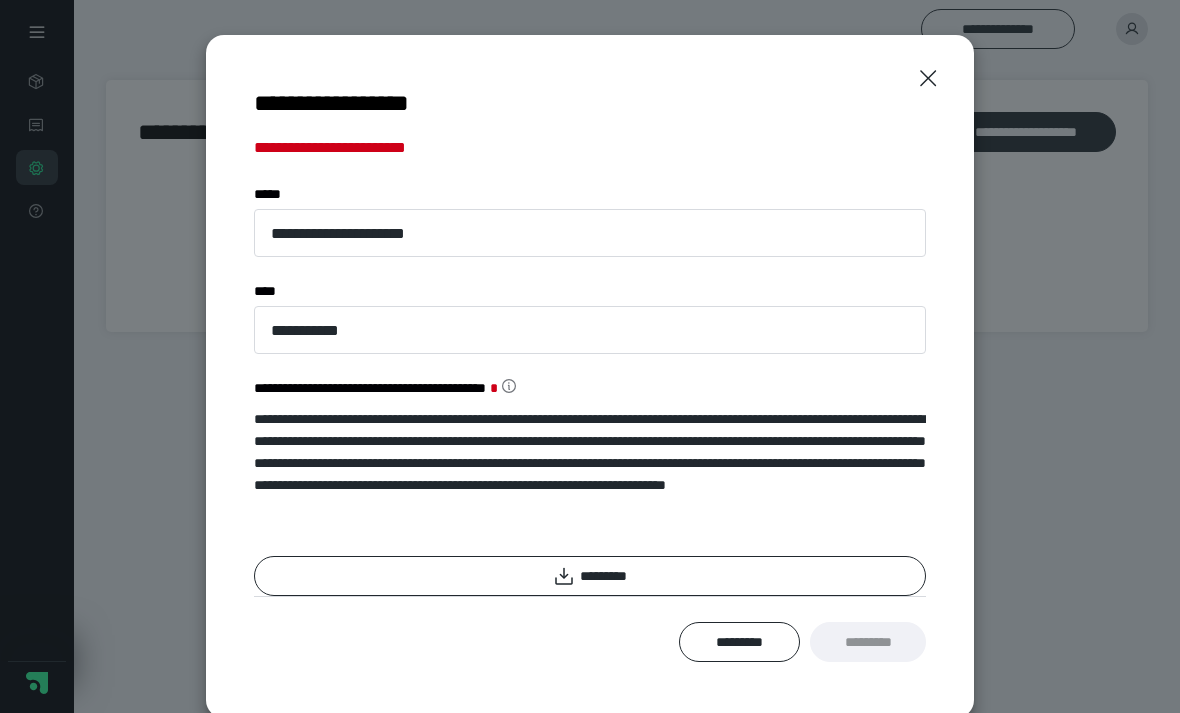 click on "*********" at bounding box center (868, 642) 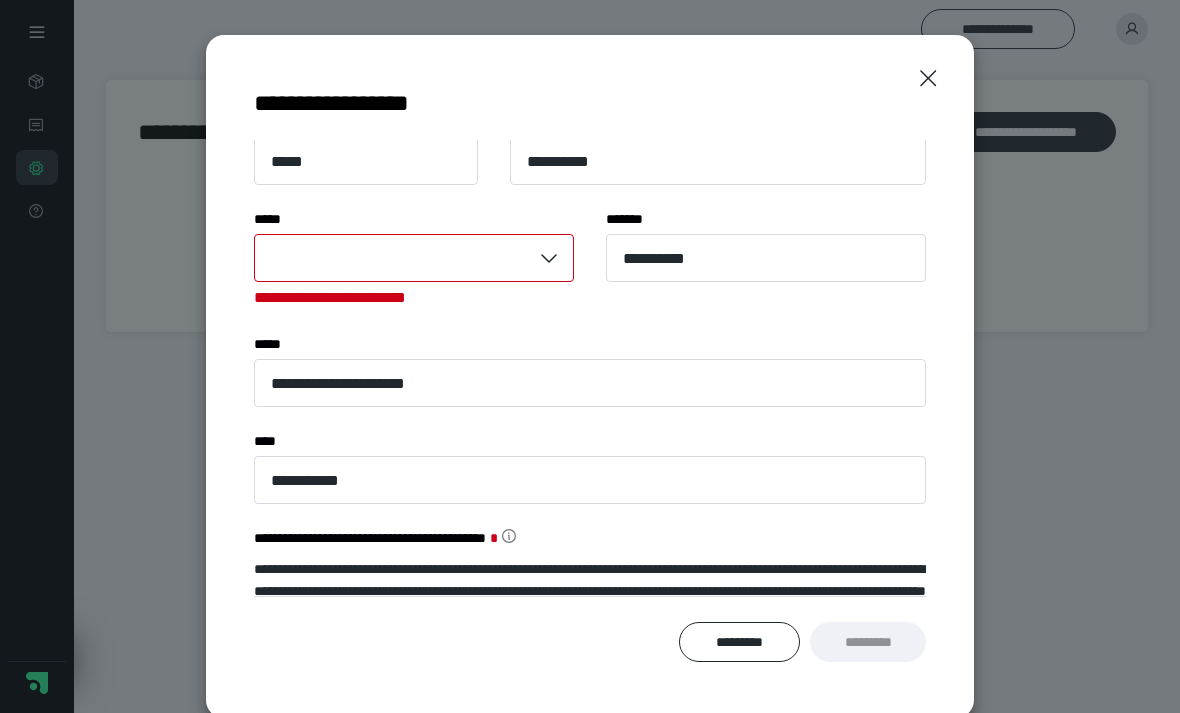 scroll, scrollTop: 206, scrollLeft: 0, axis: vertical 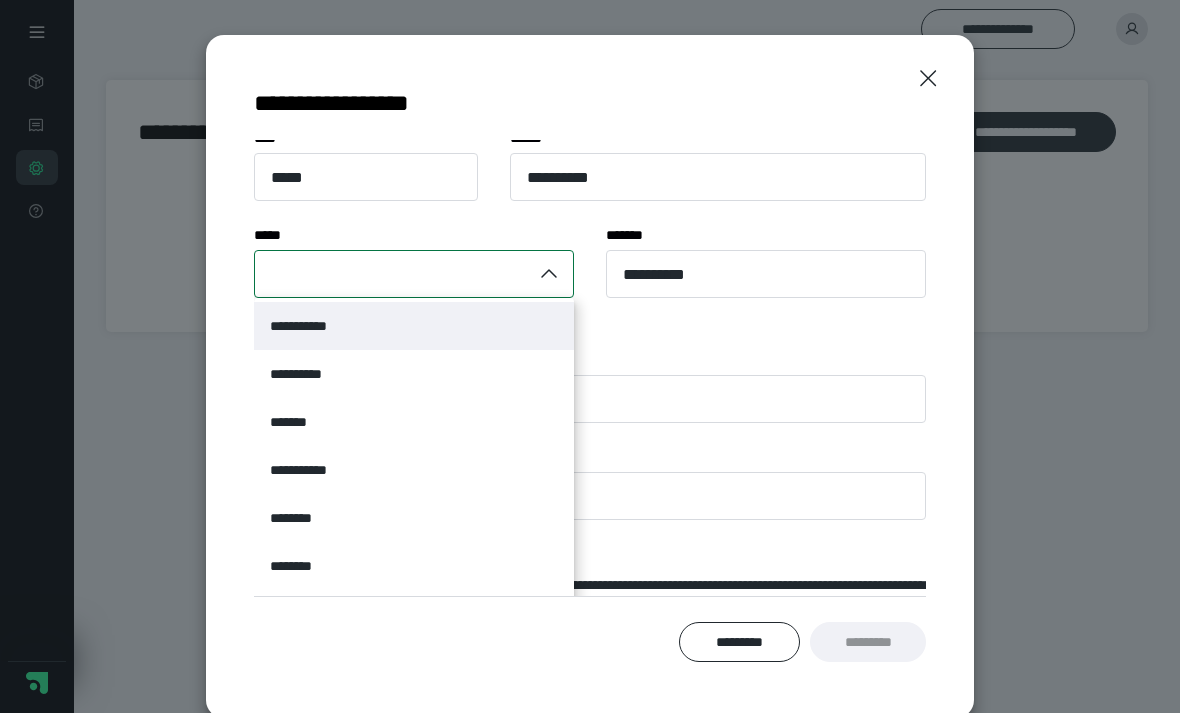 click on "**********" at bounding box center [414, 326] 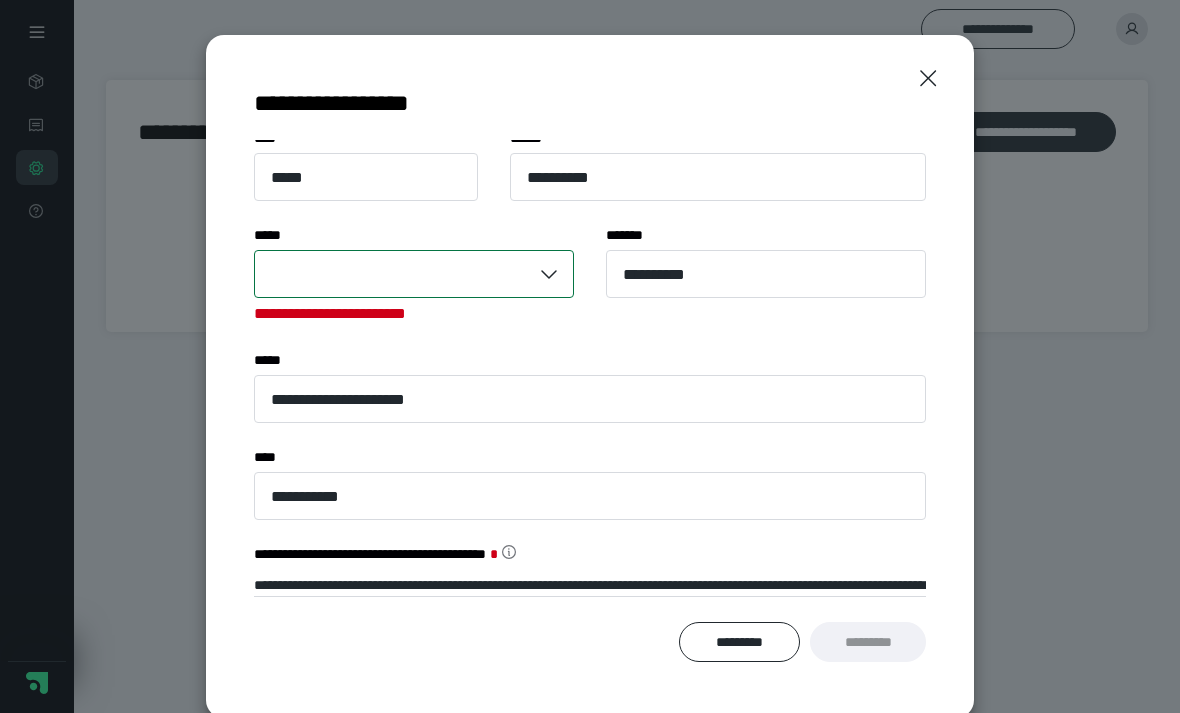 click at bounding box center (393, 274) 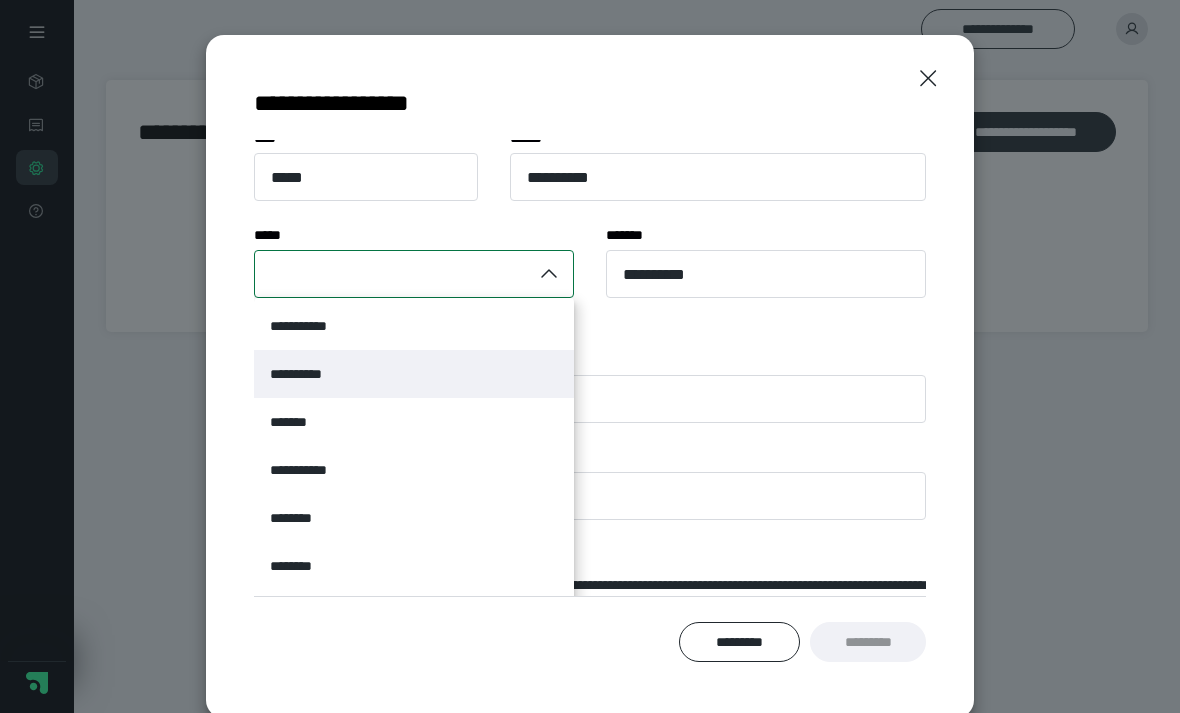 click on "**********" at bounding box center (414, 374) 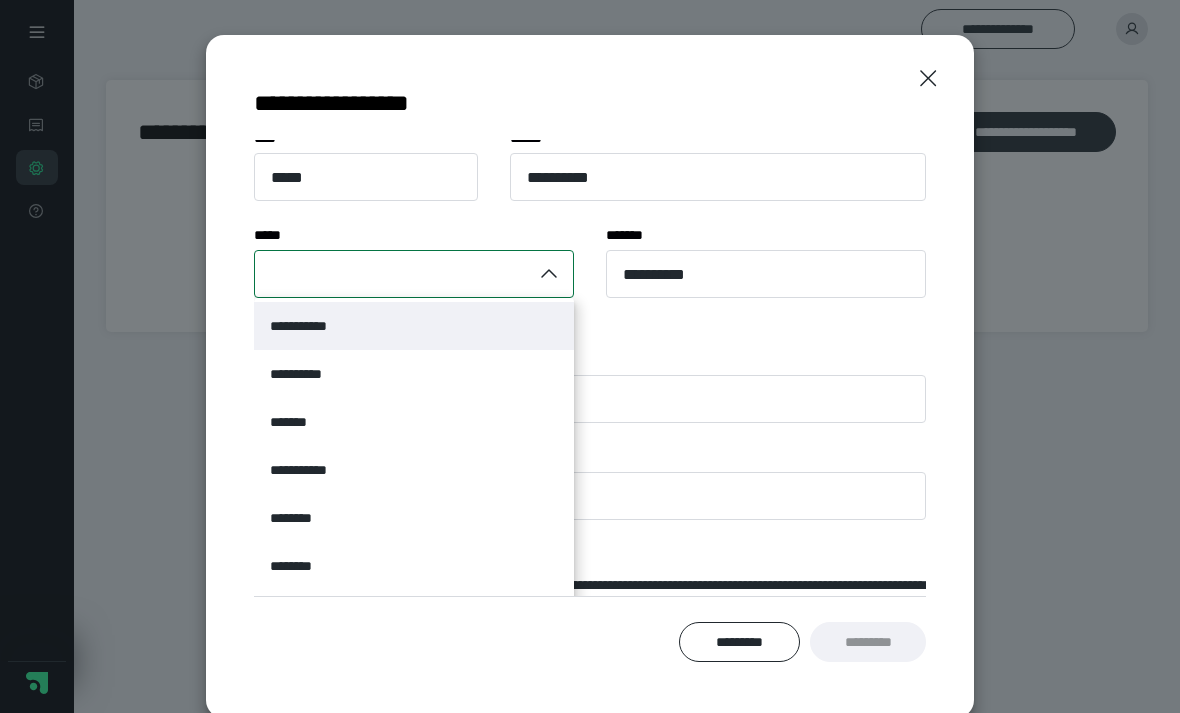 click on "**********" at bounding box center [414, 326] 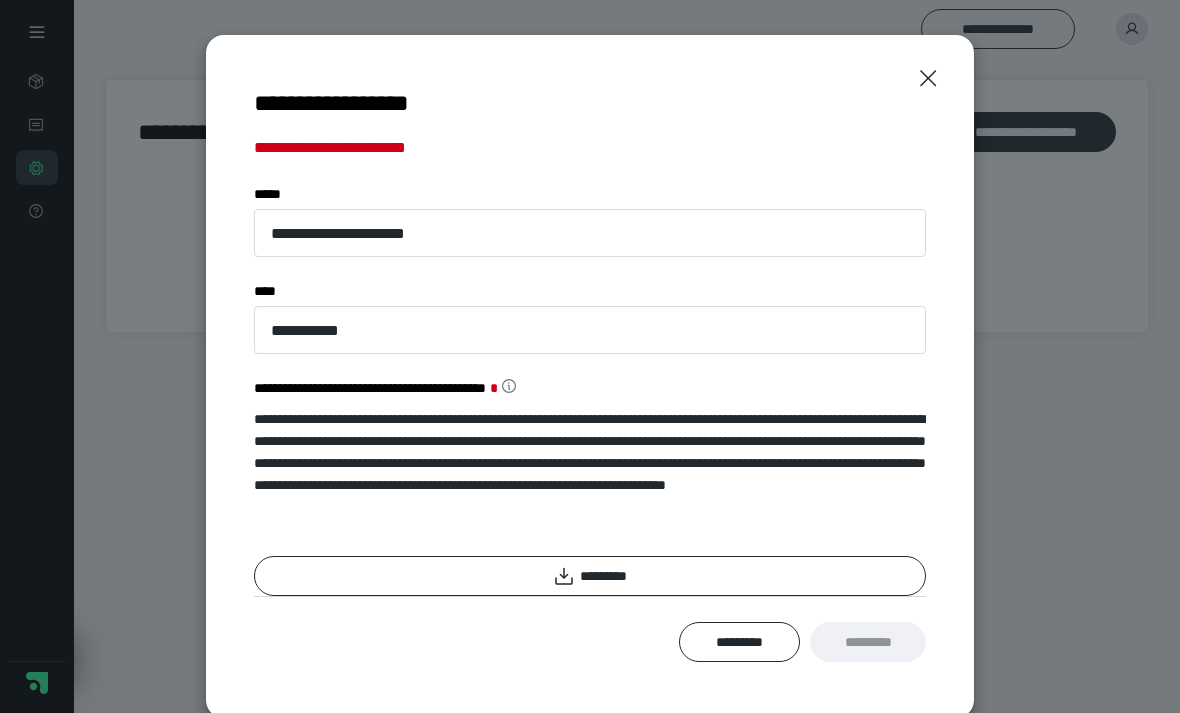 scroll, scrollTop: 372, scrollLeft: 0, axis: vertical 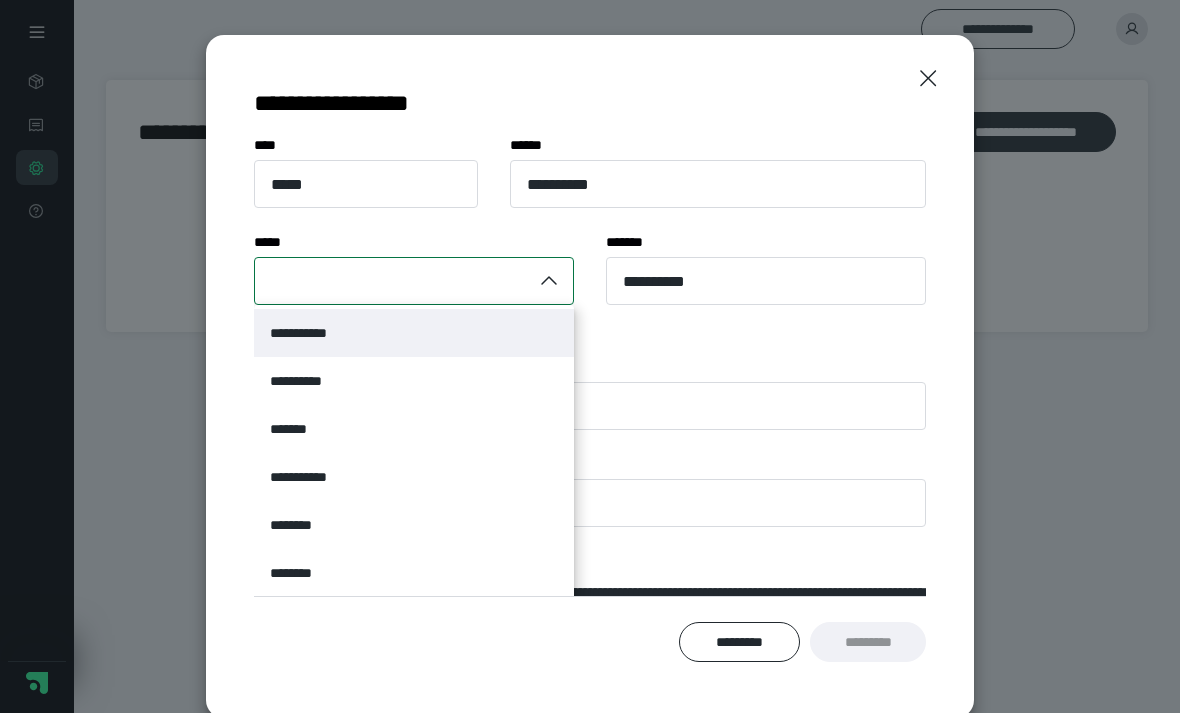 click on "**********" at bounding box center (414, 333) 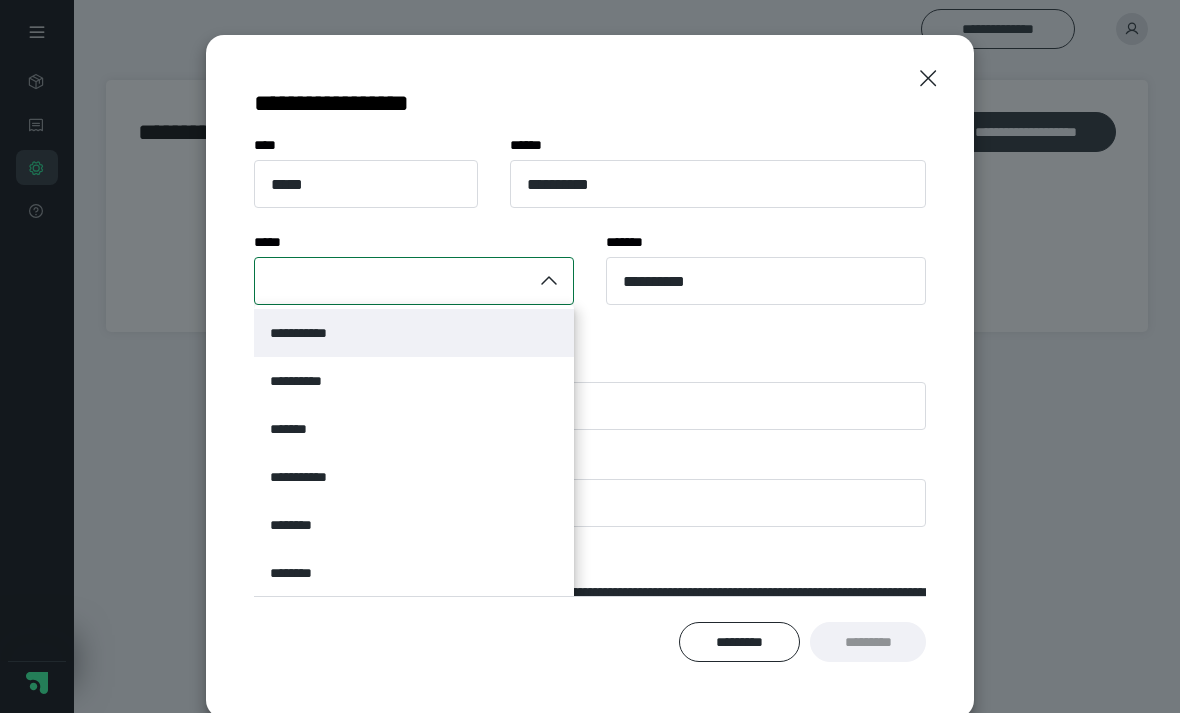 click on "**********" at bounding box center (311, 333) 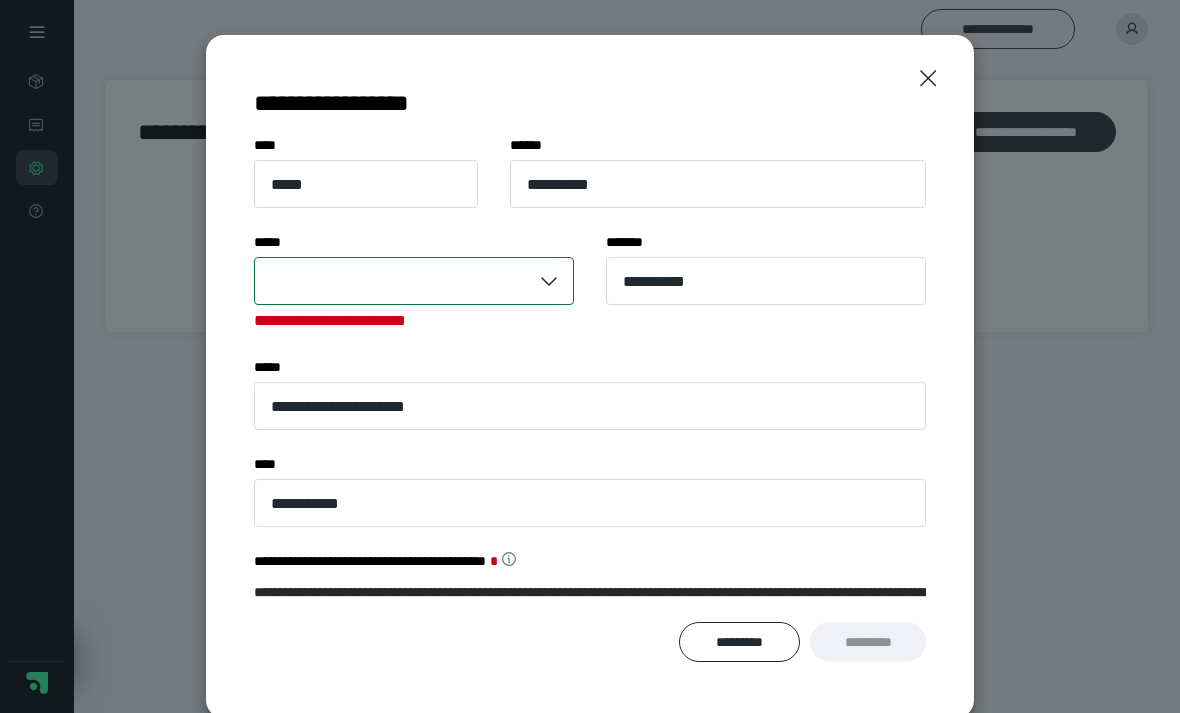click on "*" at bounding box center [281, 242] 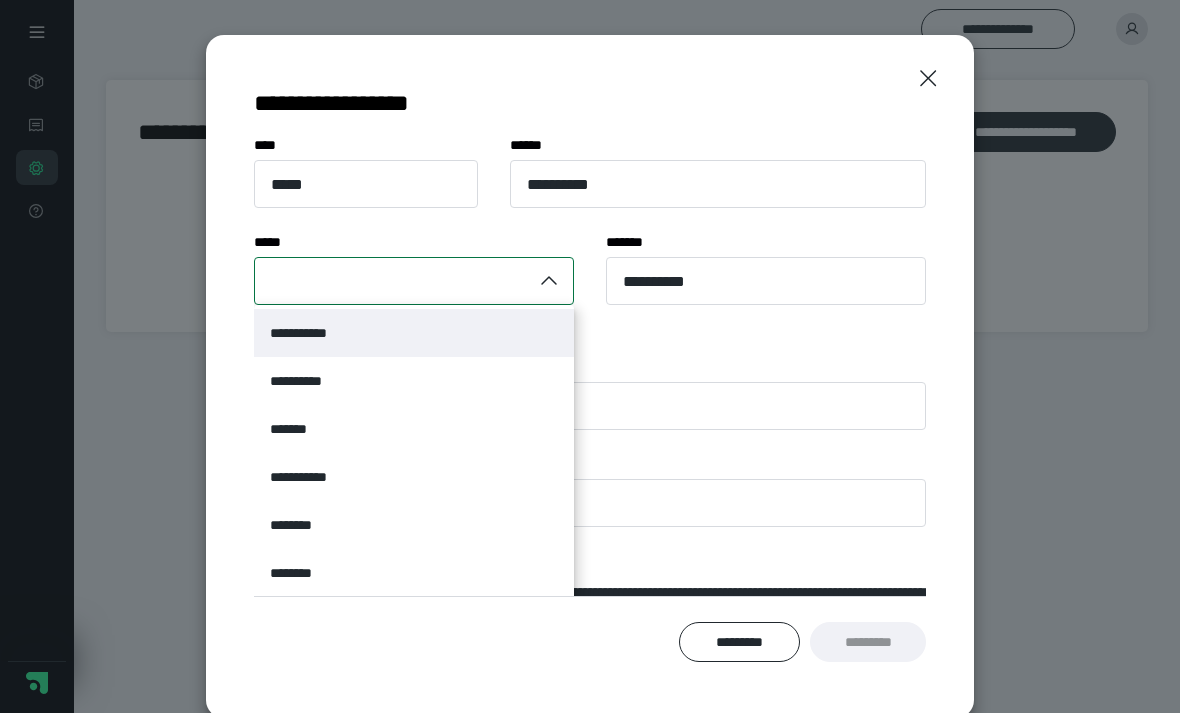 click on "**********" at bounding box center [311, 333] 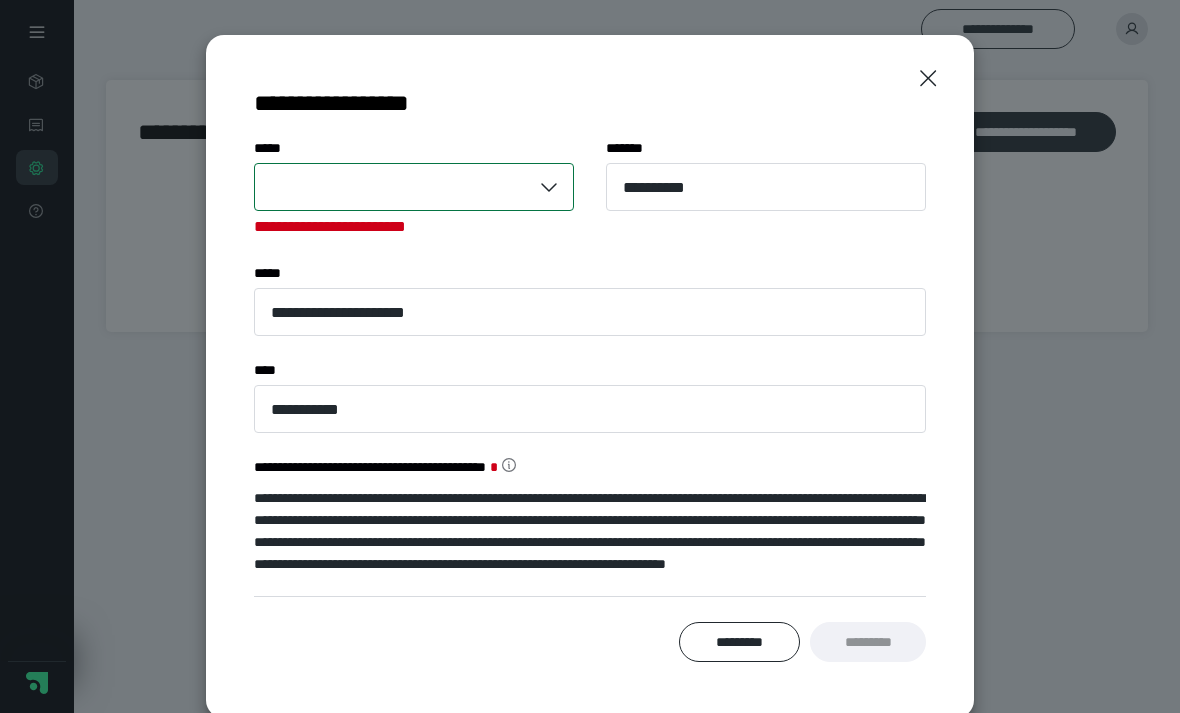 scroll, scrollTop: 251, scrollLeft: 0, axis: vertical 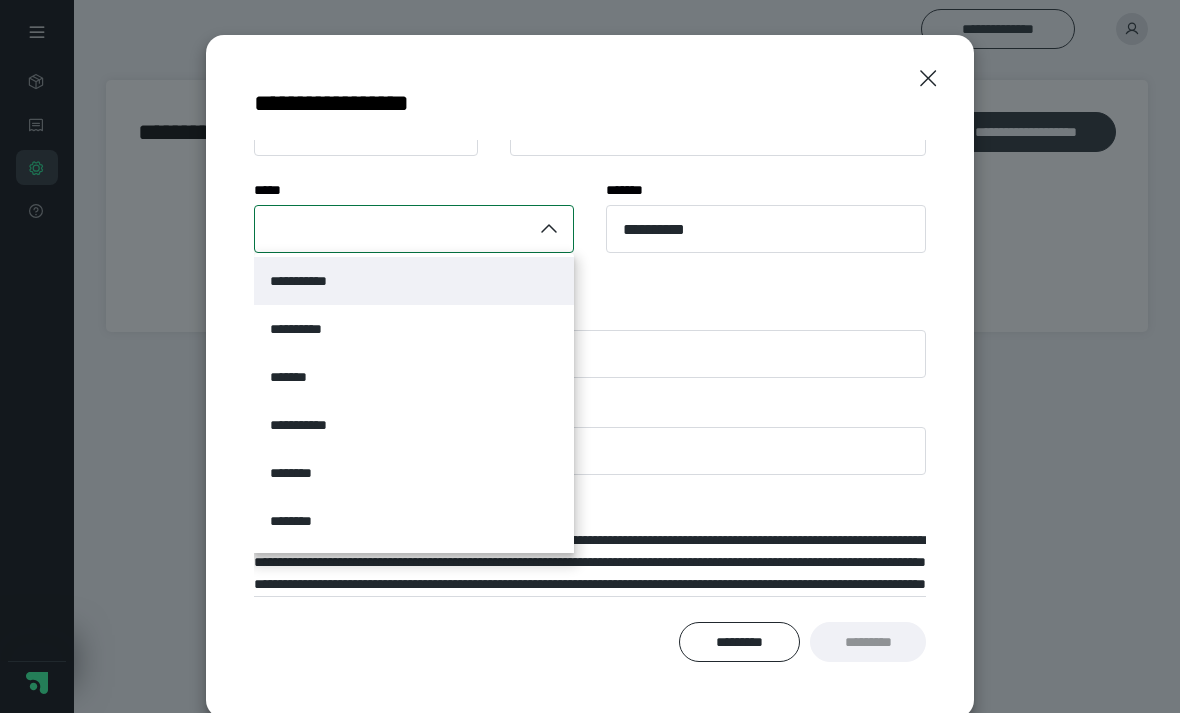 click on "**********" at bounding box center [311, 281] 